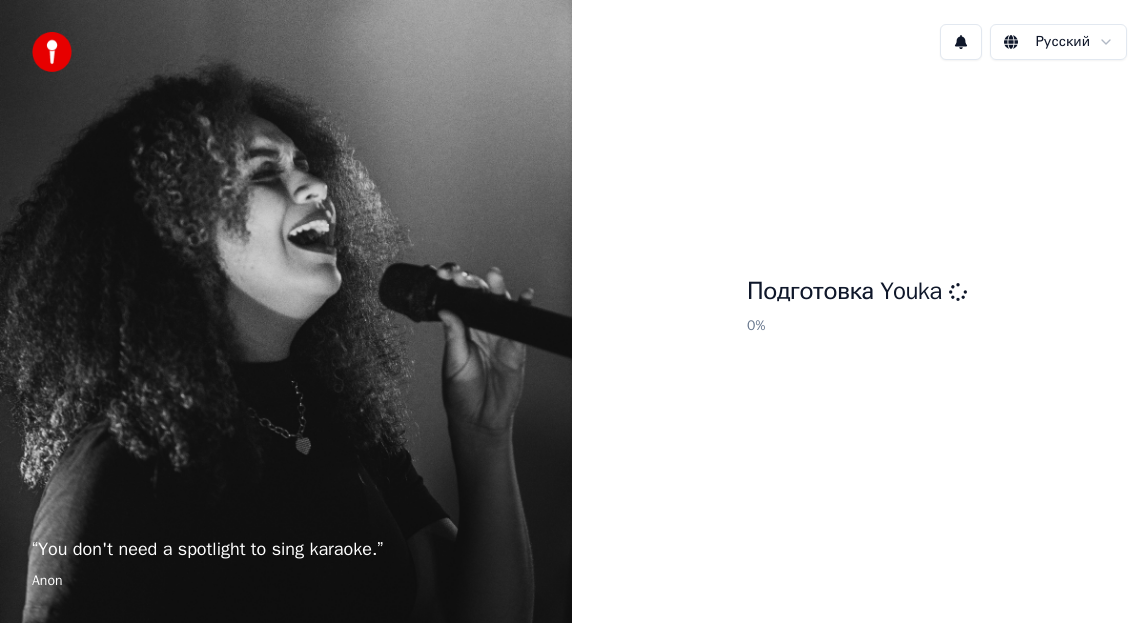 scroll, scrollTop: 0, scrollLeft: 0, axis: both 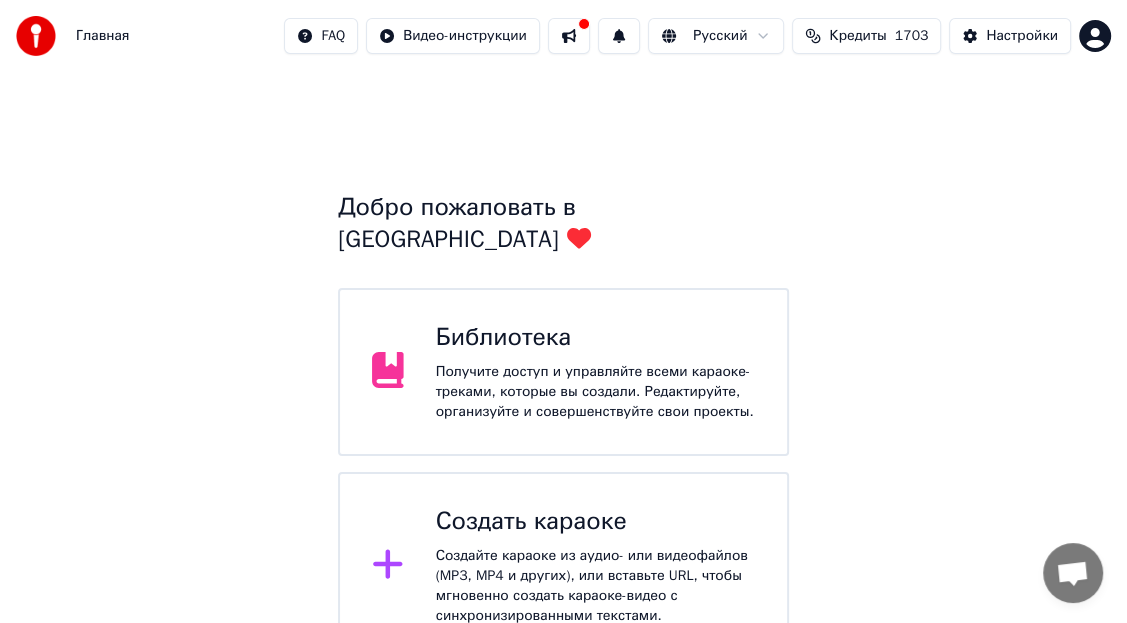 click 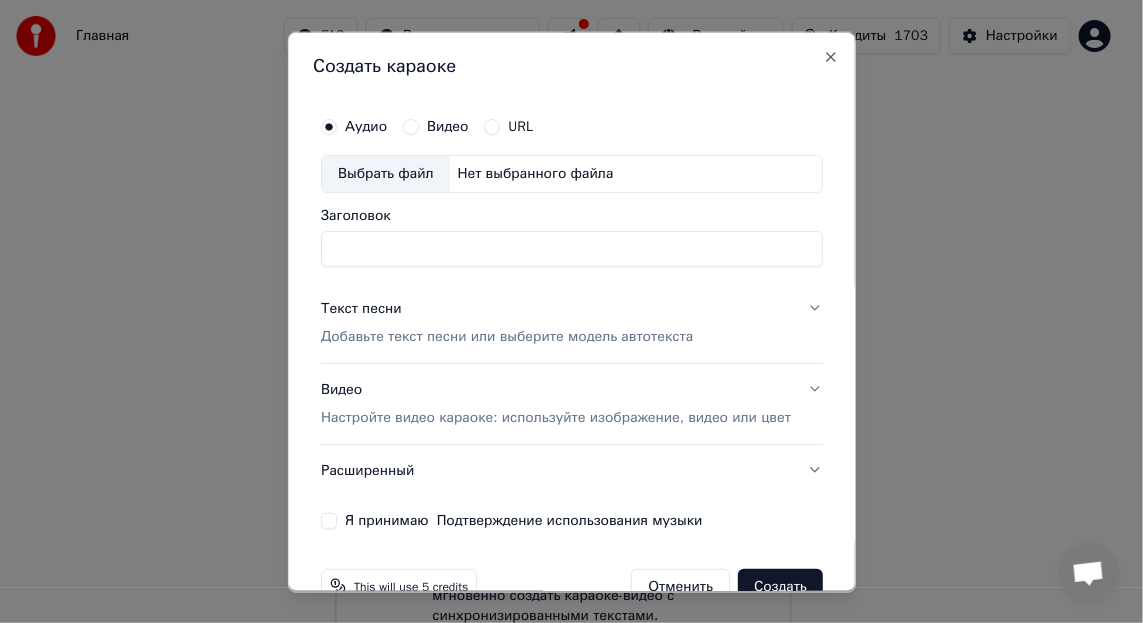 click on "Заголовок" at bounding box center [571, 248] 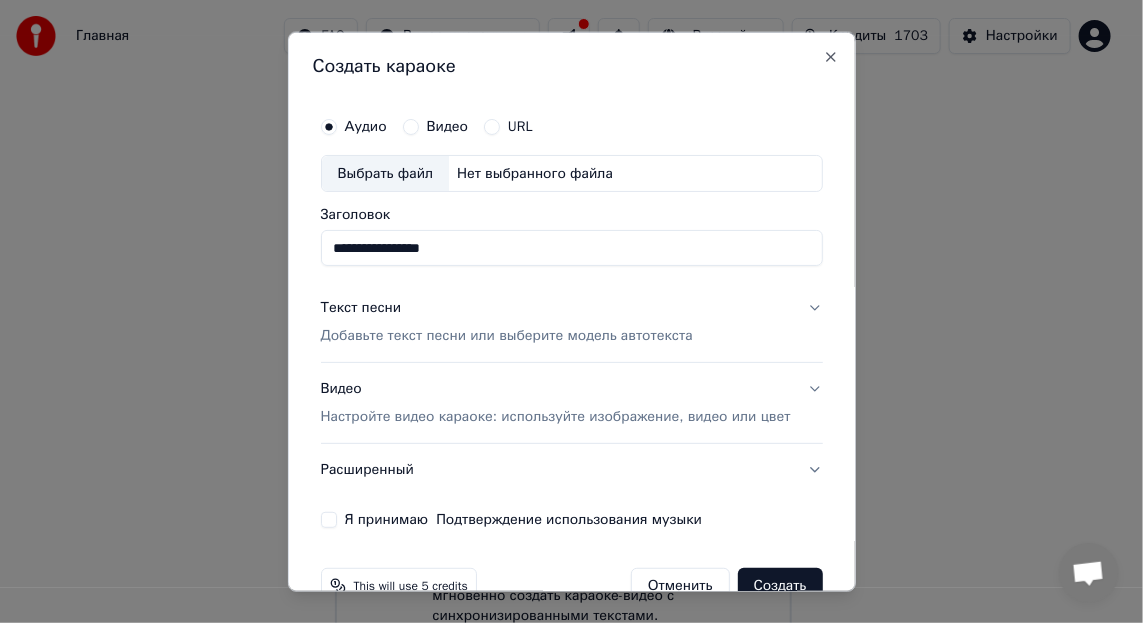 click on "Выбрать файл" at bounding box center (385, 173) 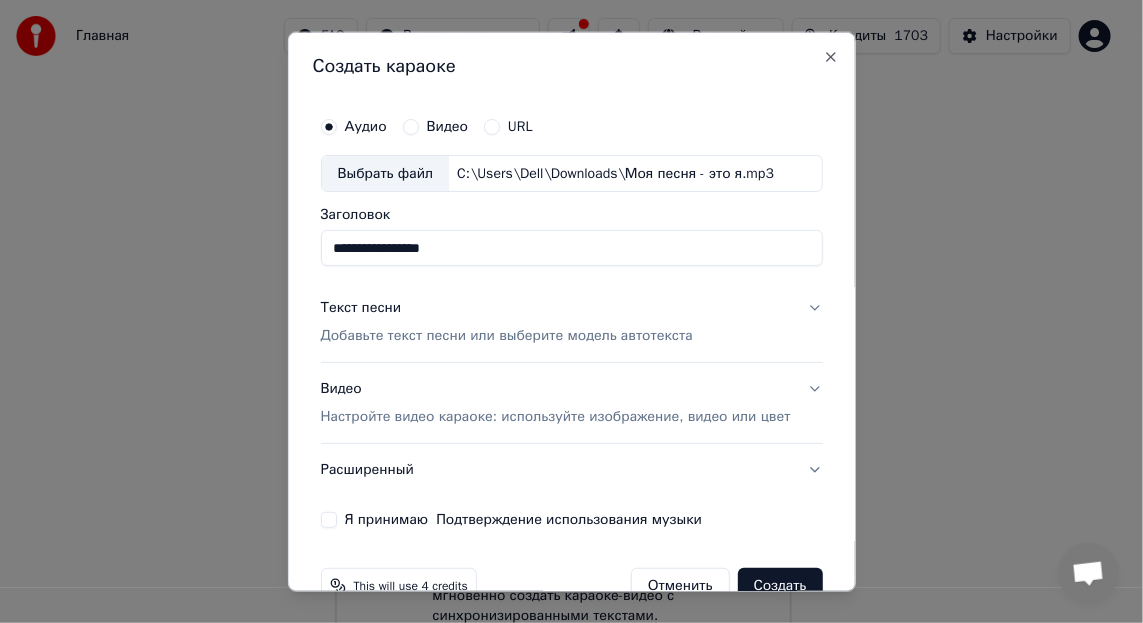 scroll, scrollTop: 62, scrollLeft: 0, axis: vertical 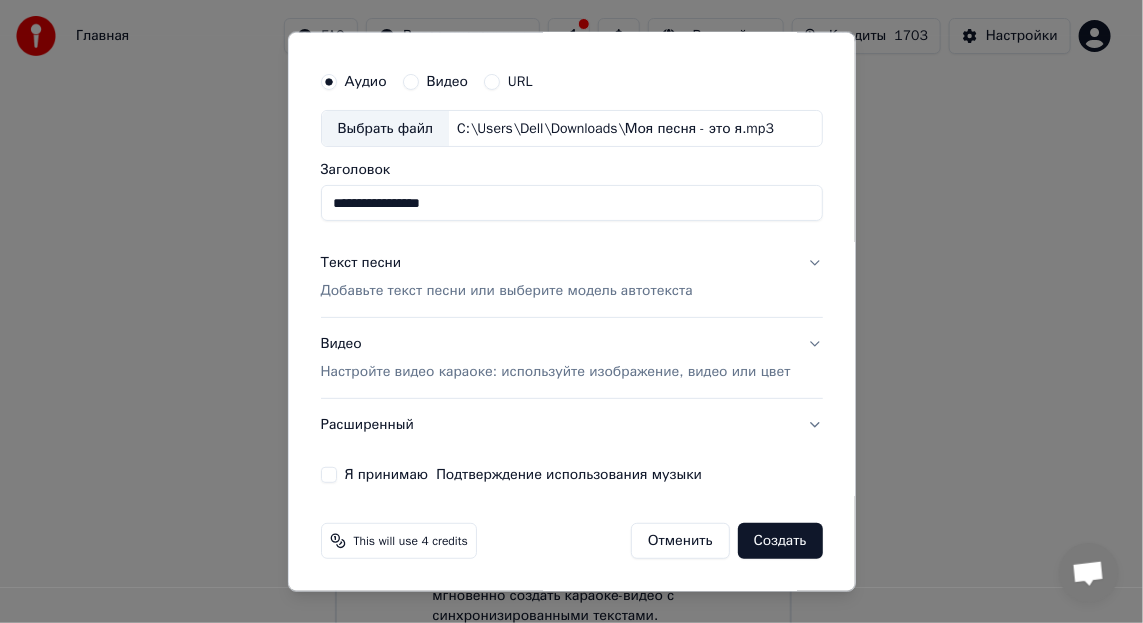 click on "Добавьте текст песни или выберите модель автотекста" at bounding box center [506, 291] 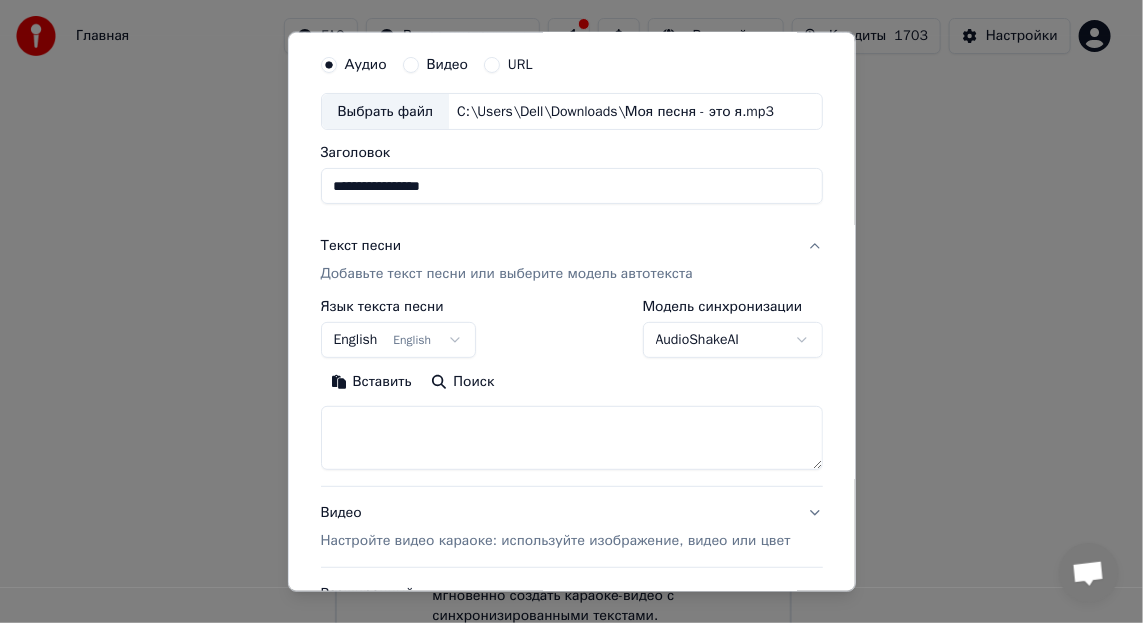 click on "Вставить" at bounding box center (370, 382) 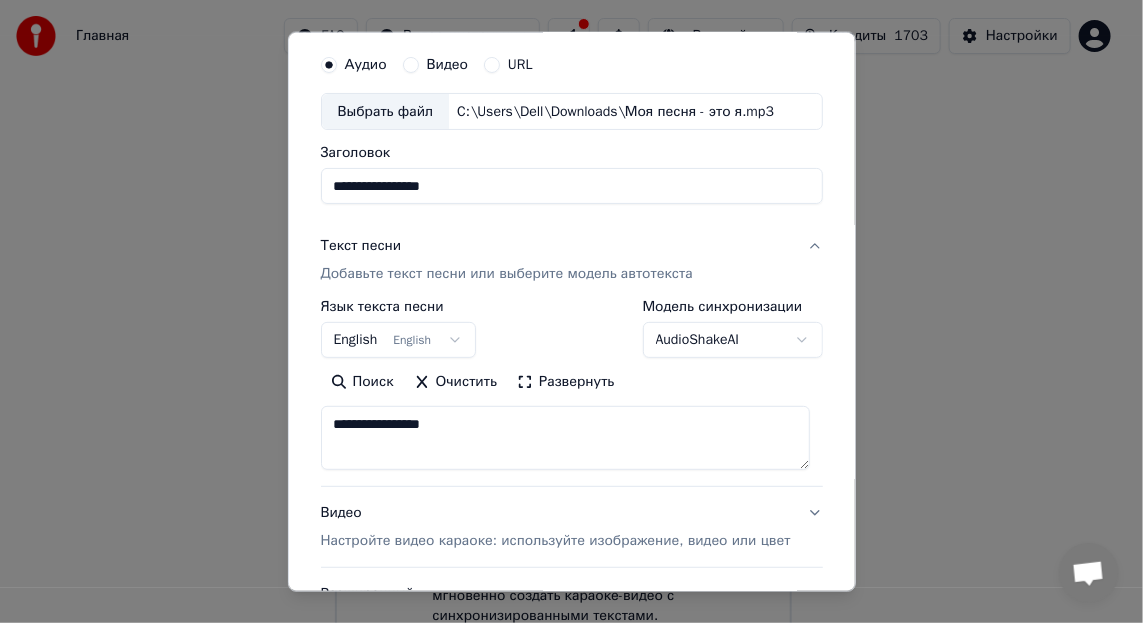 drag, startPoint x: 467, startPoint y: 427, endPoint x: 316, endPoint y: 416, distance: 151.40013 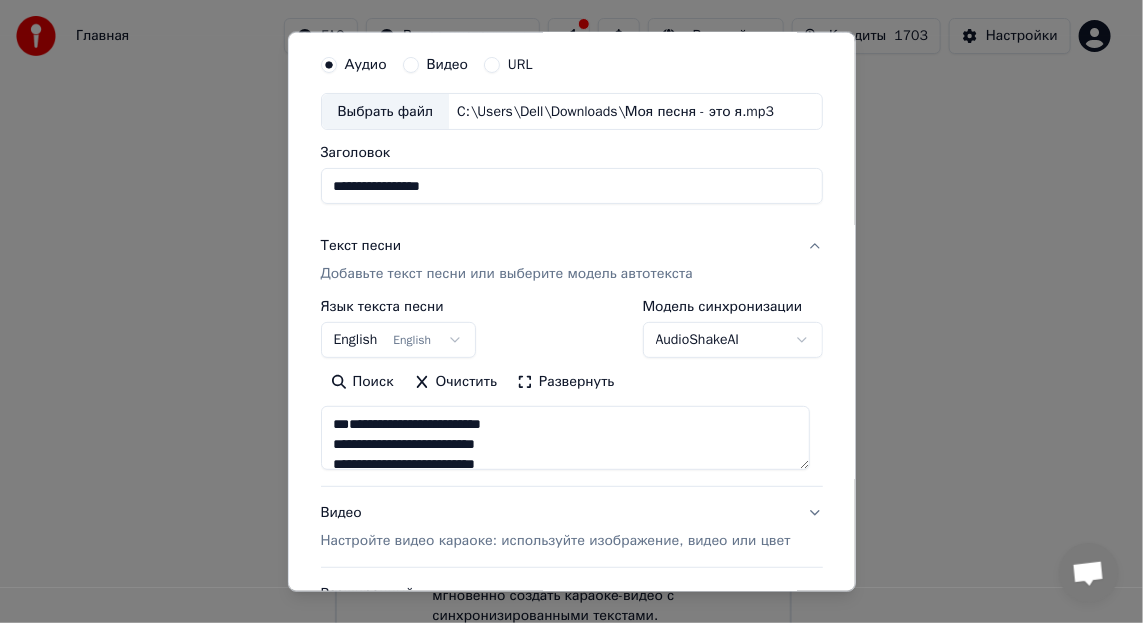 type on "**********" 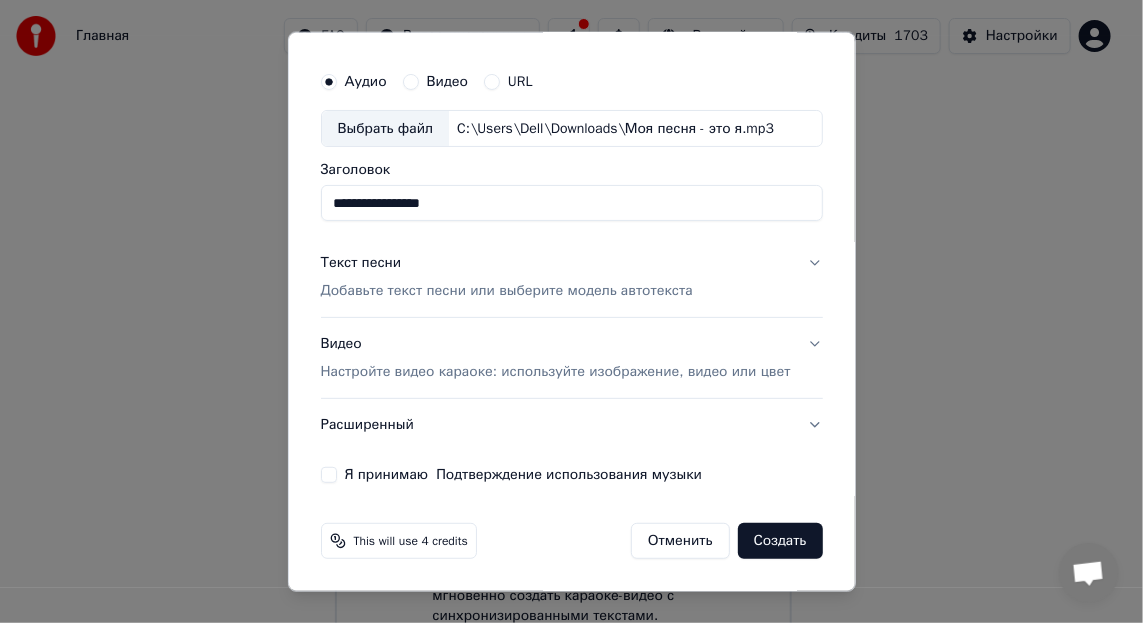 click on "Добавьте текст песни или выберите модель автотекста" at bounding box center (506, 291) 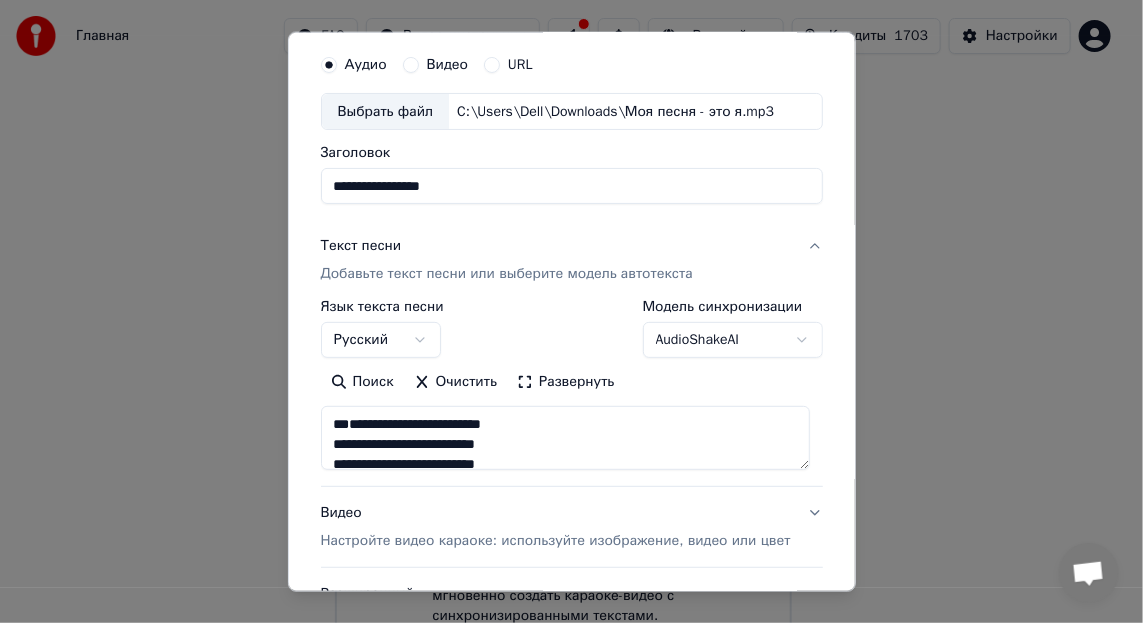 click at bounding box center (565, 438) 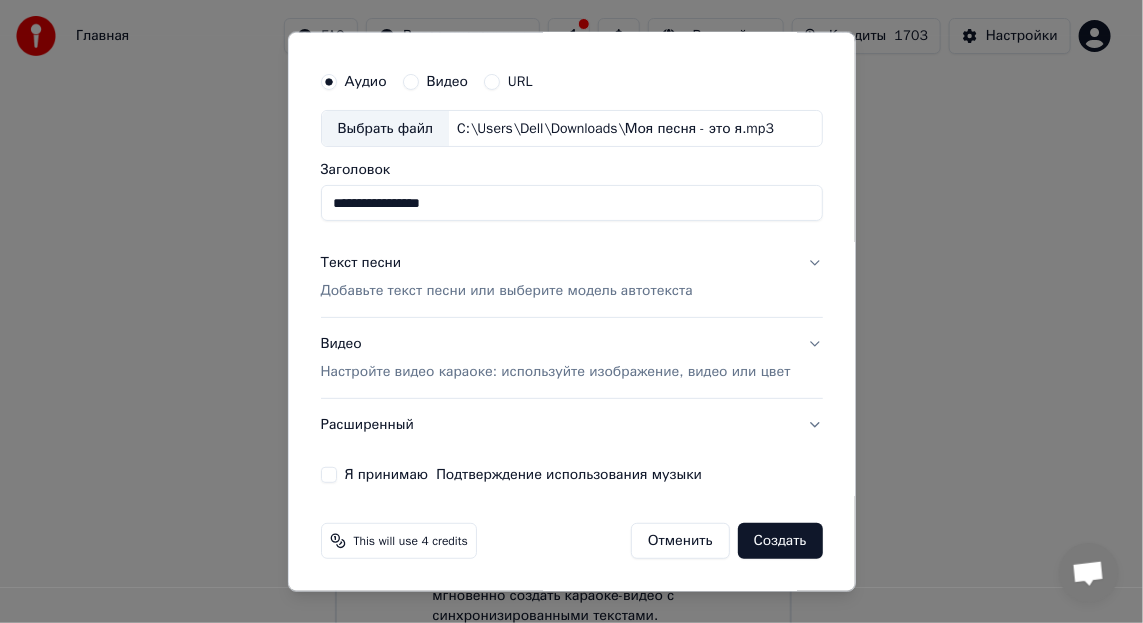 click on "Добавьте текст песни или выберите модель автотекста" at bounding box center [506, 291] 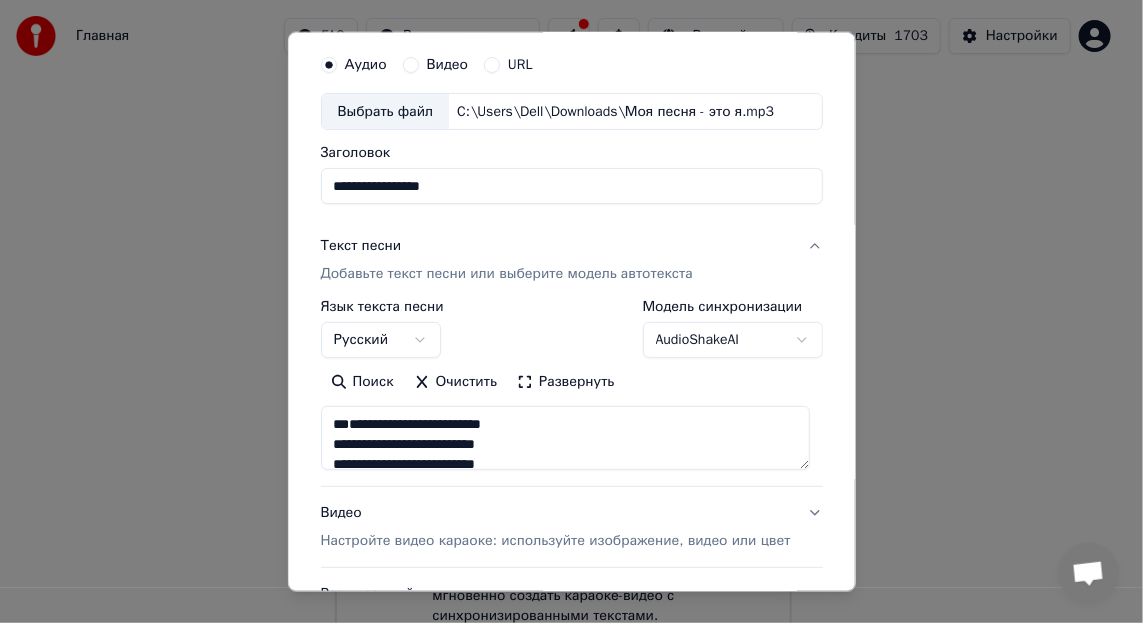 click on "Поиск" at bounding box center [361, 382] 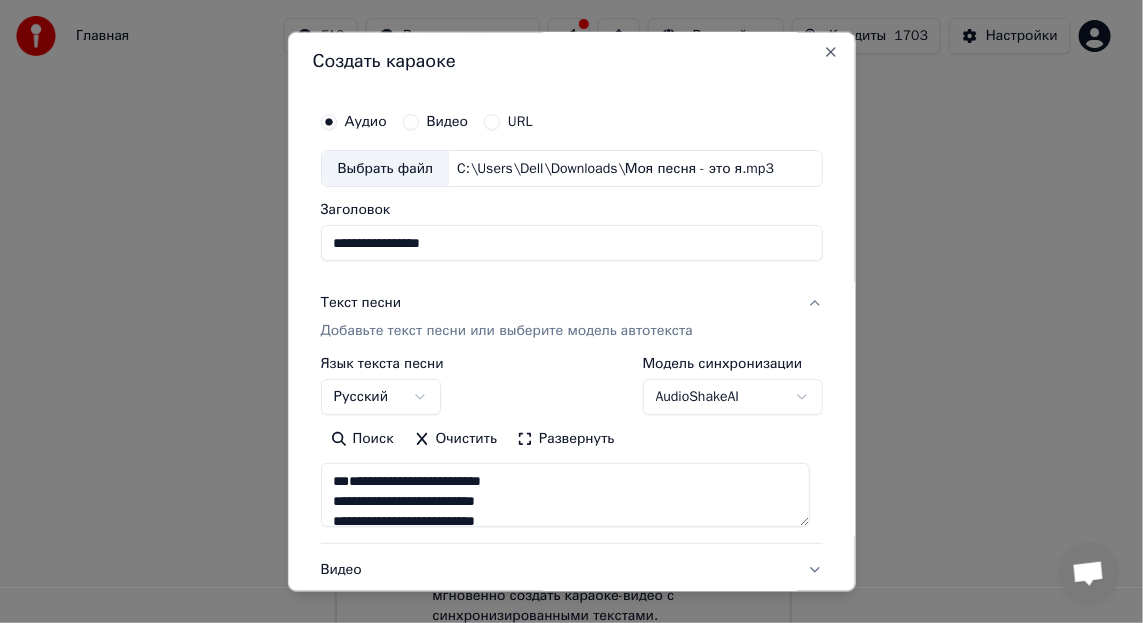 scroll, scrollTop: 0, scrollLeft: 0, axis: both 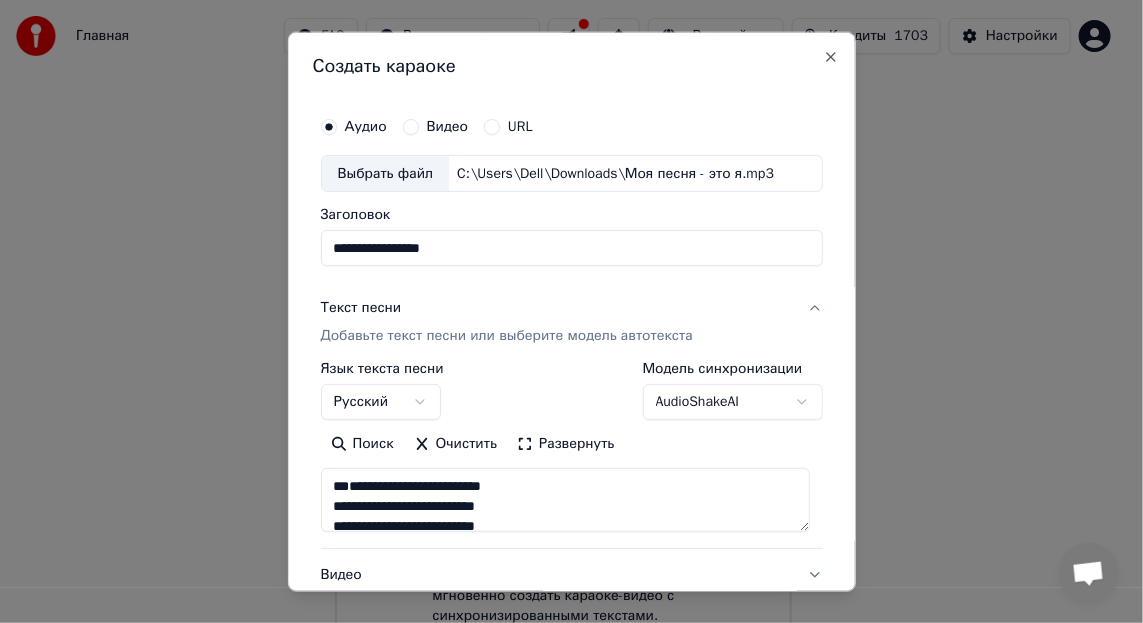 click on "Текст песни" at bounding box center [360, 308] 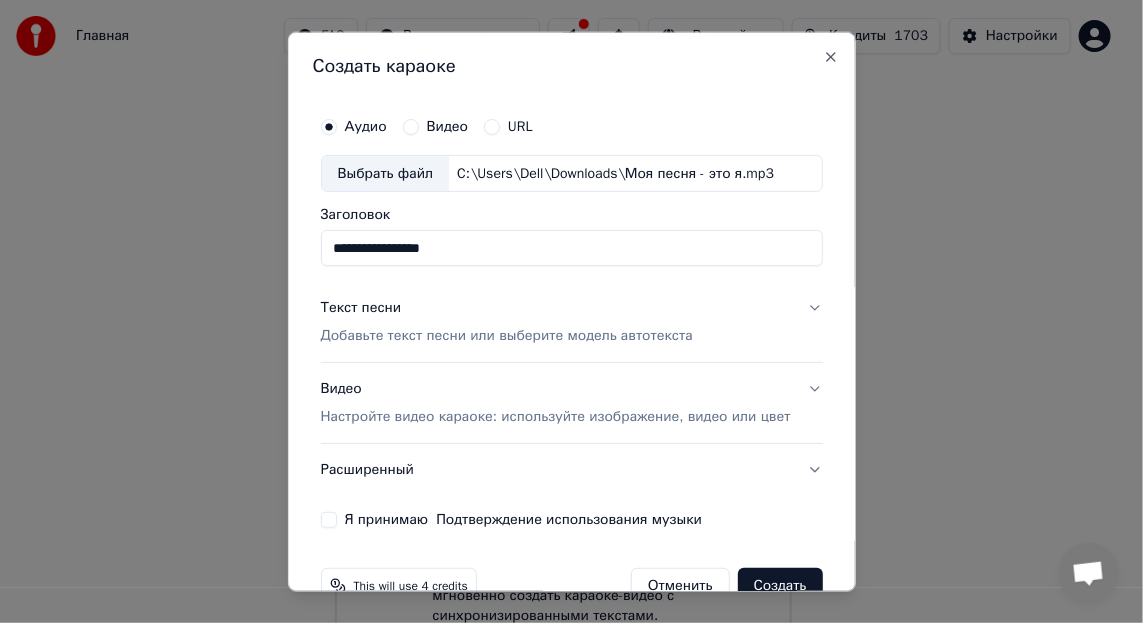 click on "Я принимаю   Подтверждение использования музыки" at bounding box center [571, 520] 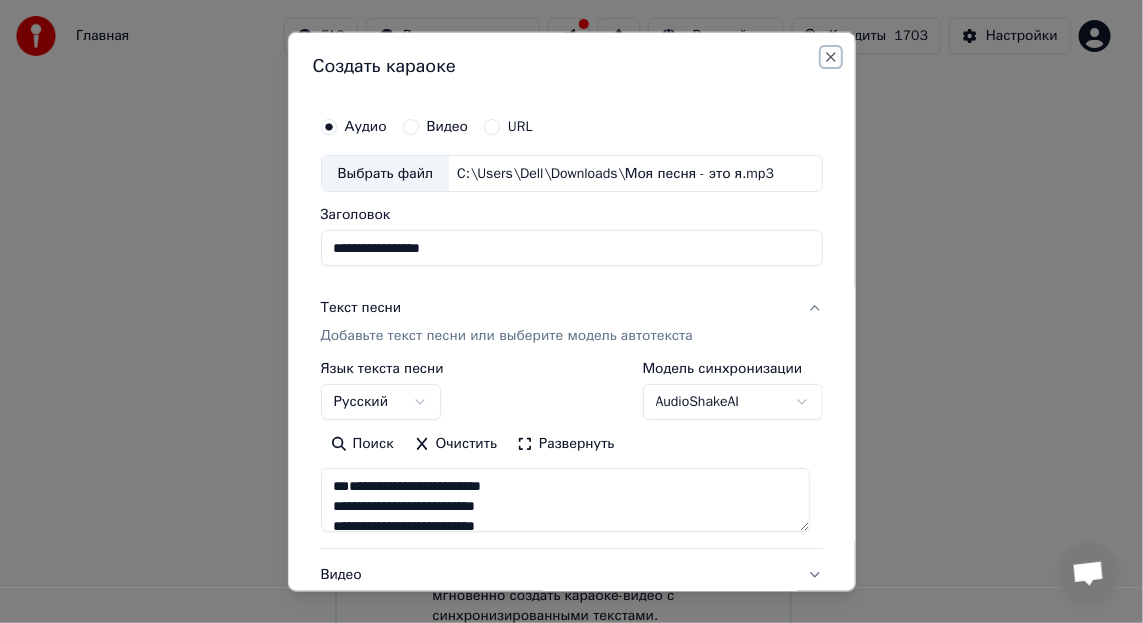 click on "Close" at bounding box center (831, 56) 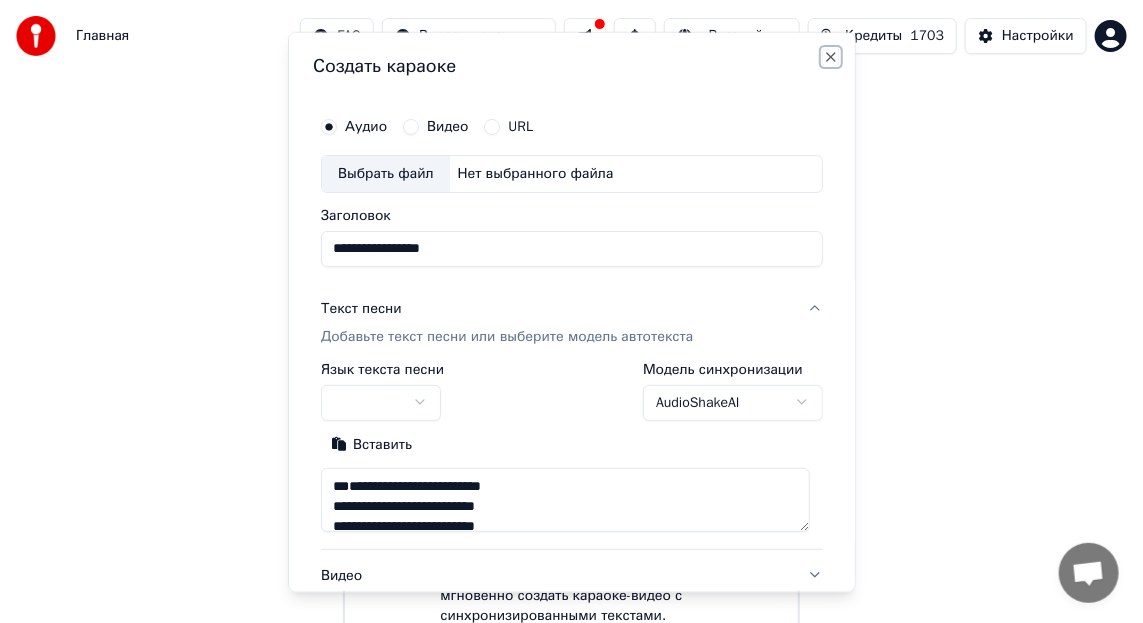 type 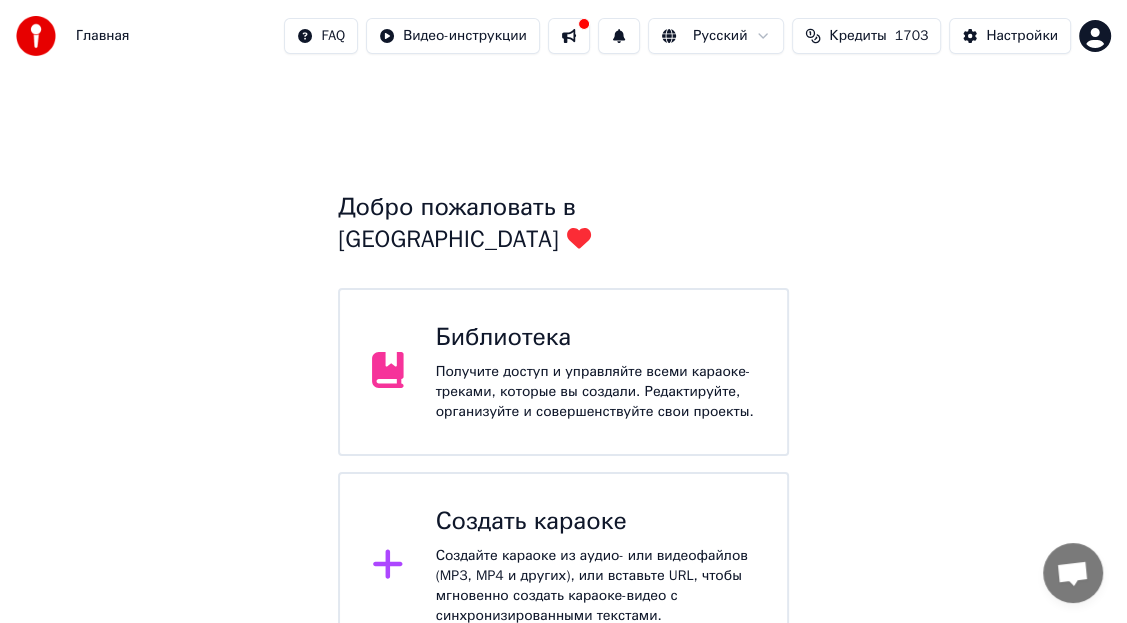 click 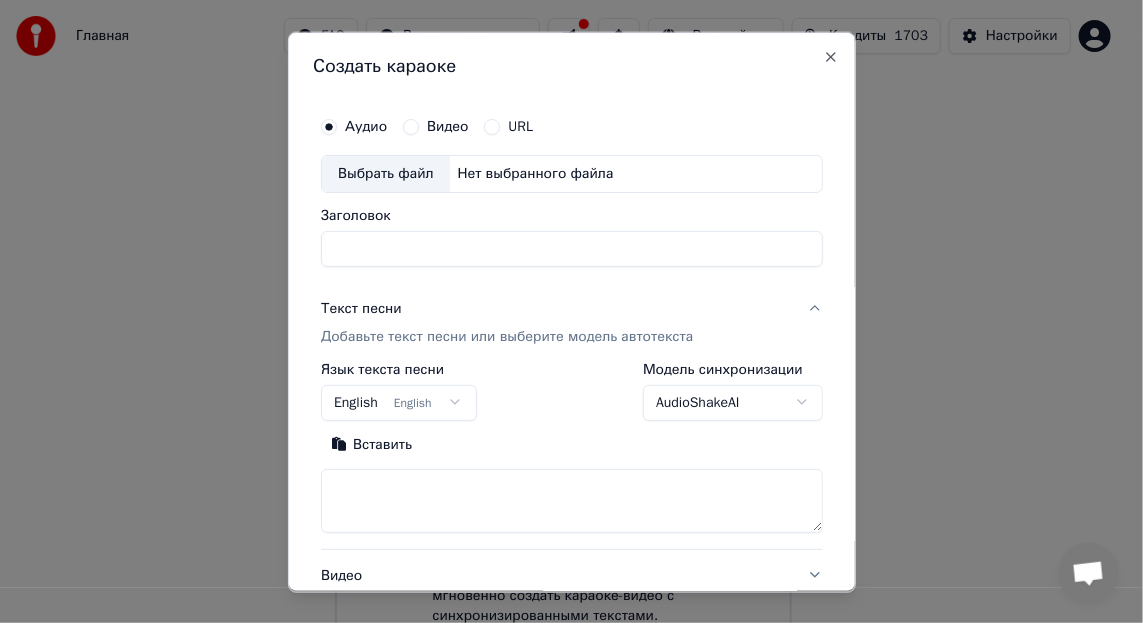 click on "Заголовок" at bounding box center [571, 248] 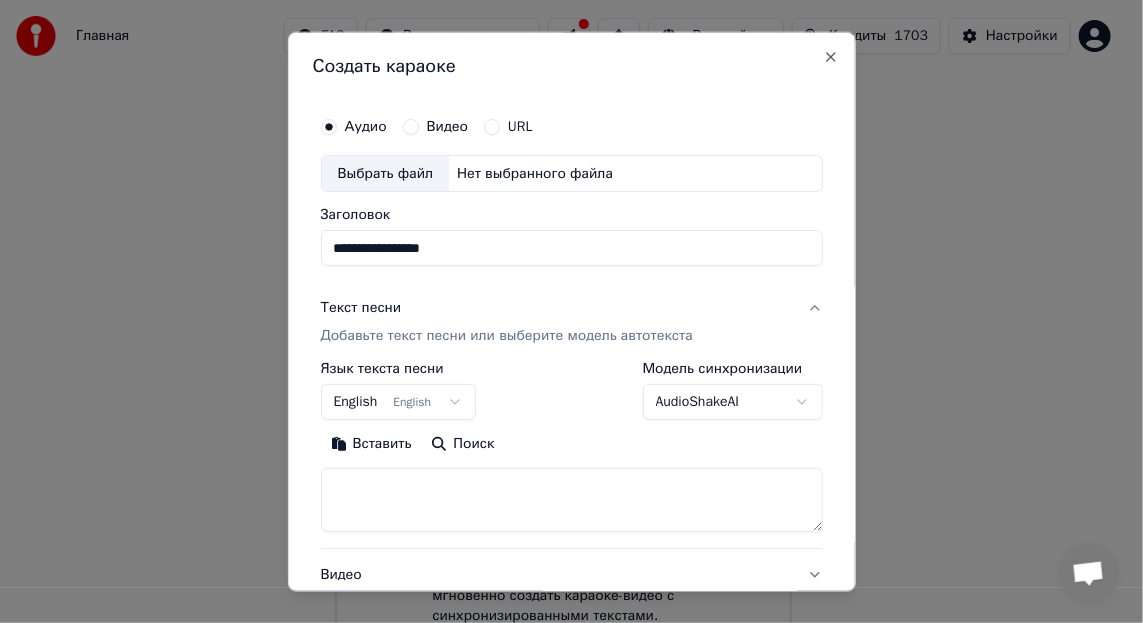 type on "**********" 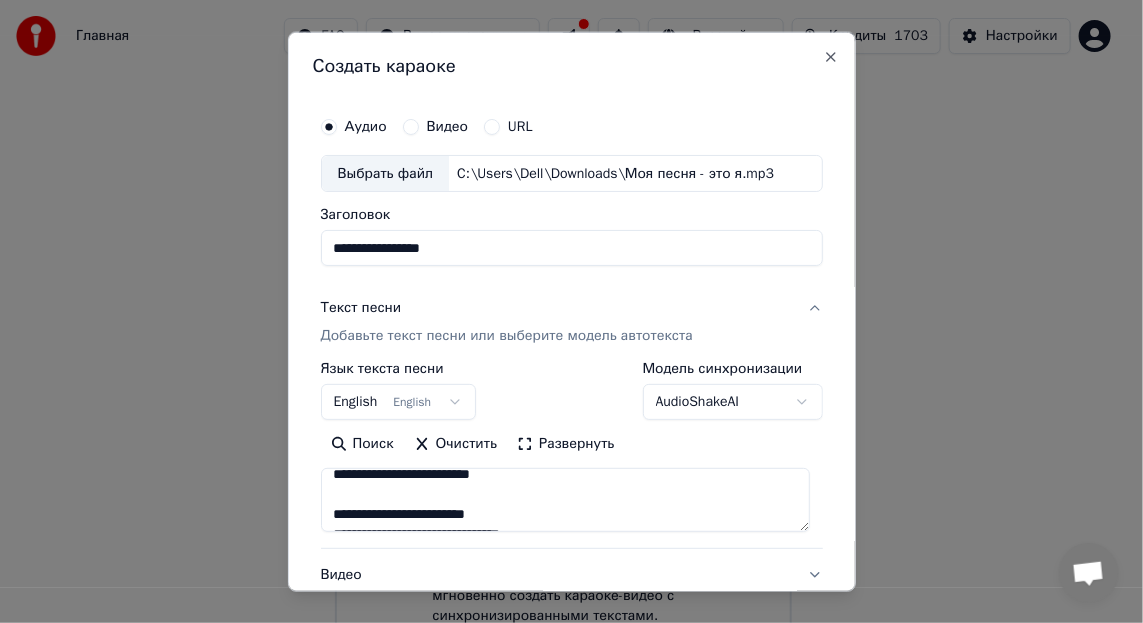 scroll, scrollTop: 0, scrollLeft: 0, axis: both 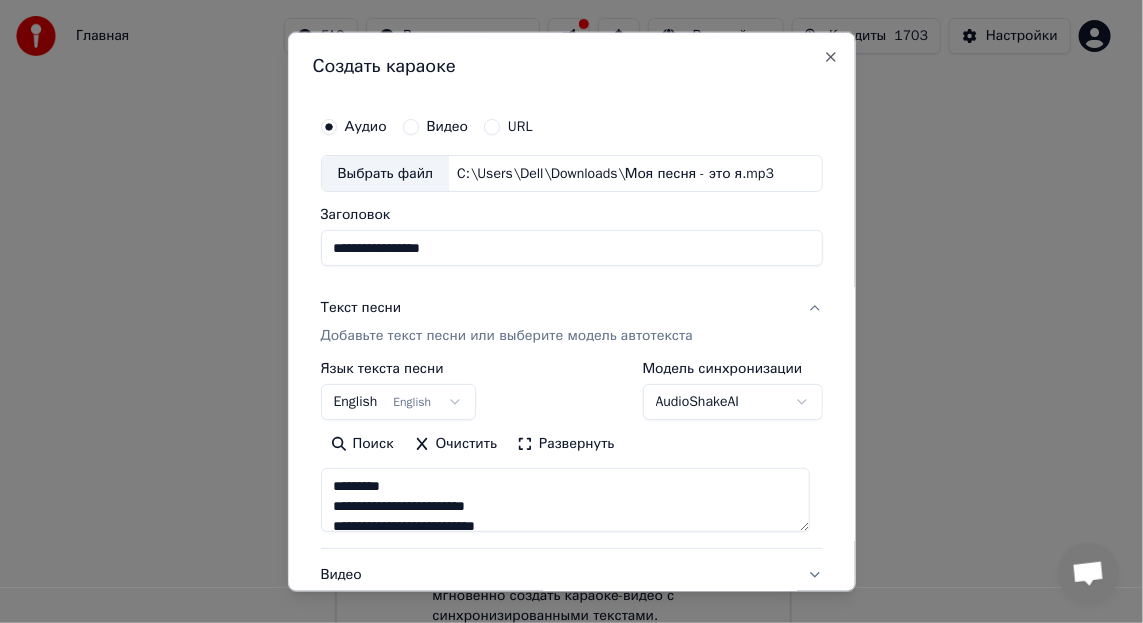 drag, startPoint x: 398, startPoint y: 482, endPoint x: 330, endPoint y: 482, distance: 68 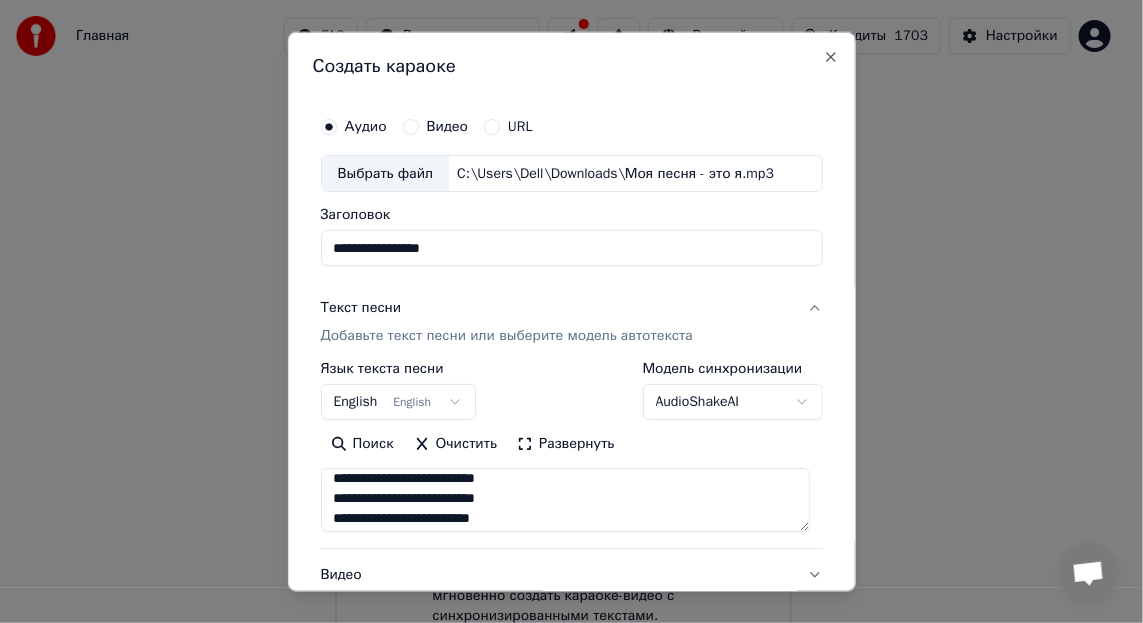 scroll, scrollTop: 0, scrollLeft: 0, axis: both 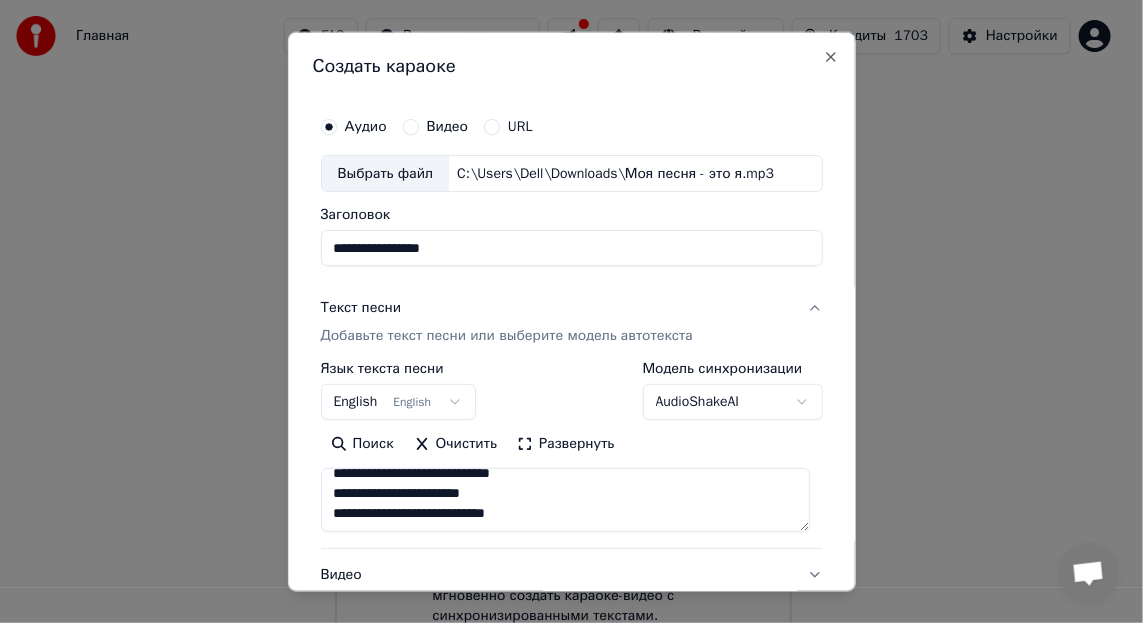 drag, startPoint x: 326, startPoint y: 517, endPoint x: 613, endPoint y: 504, distance: 287.29428 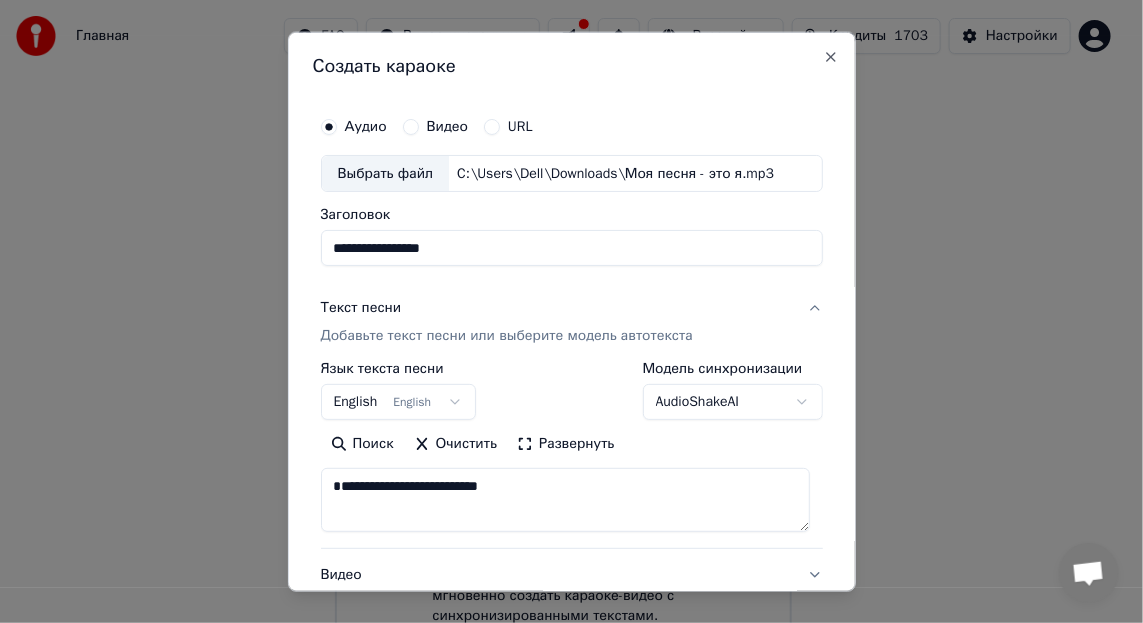 scroll, scrollTop: 4, scrollLeft: 0, axis: vertical 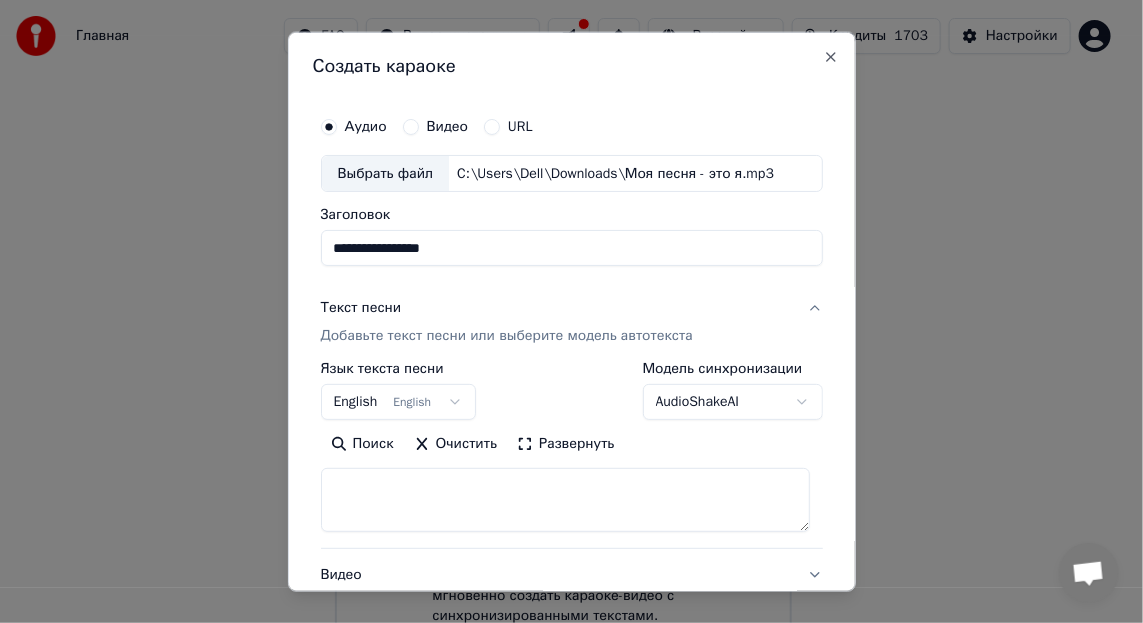 type 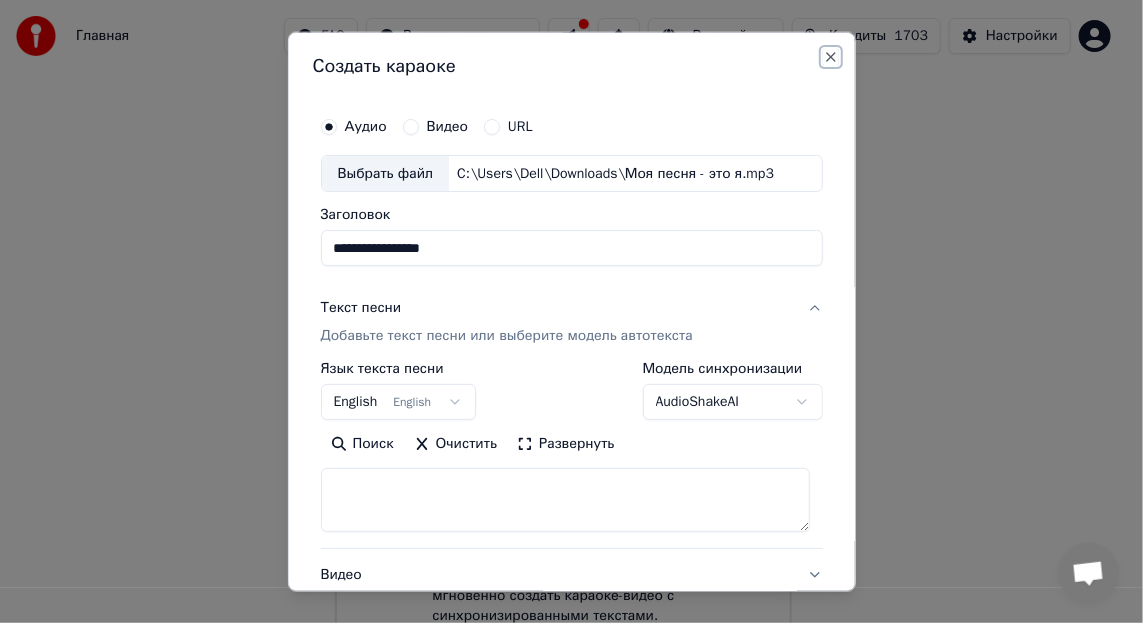 click on "Close" at bounding box center (831, 56) 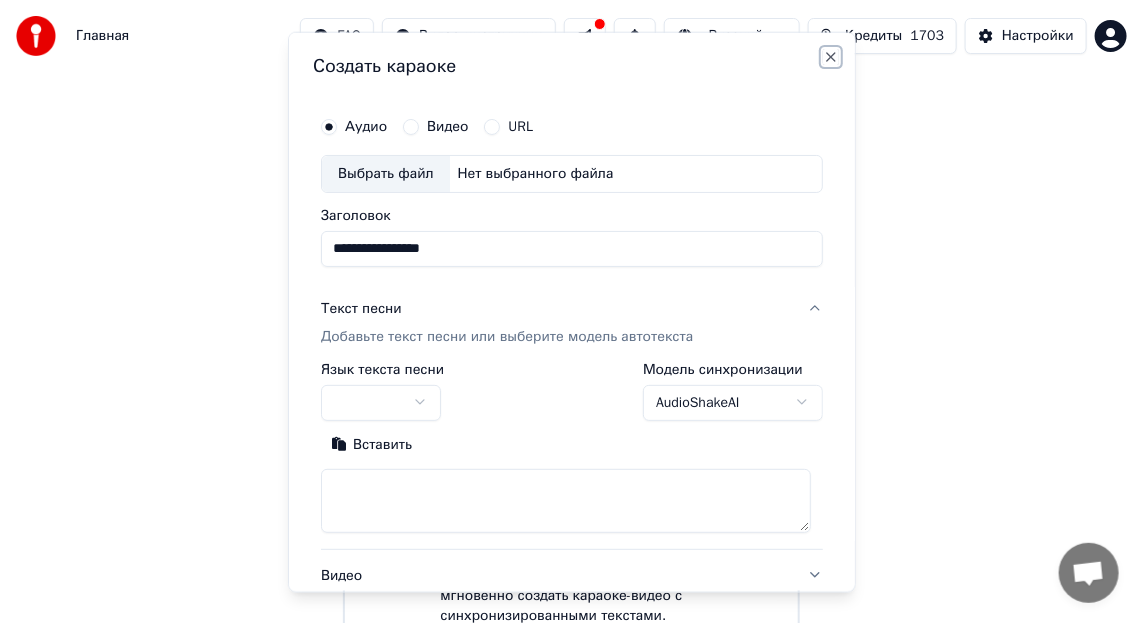 type 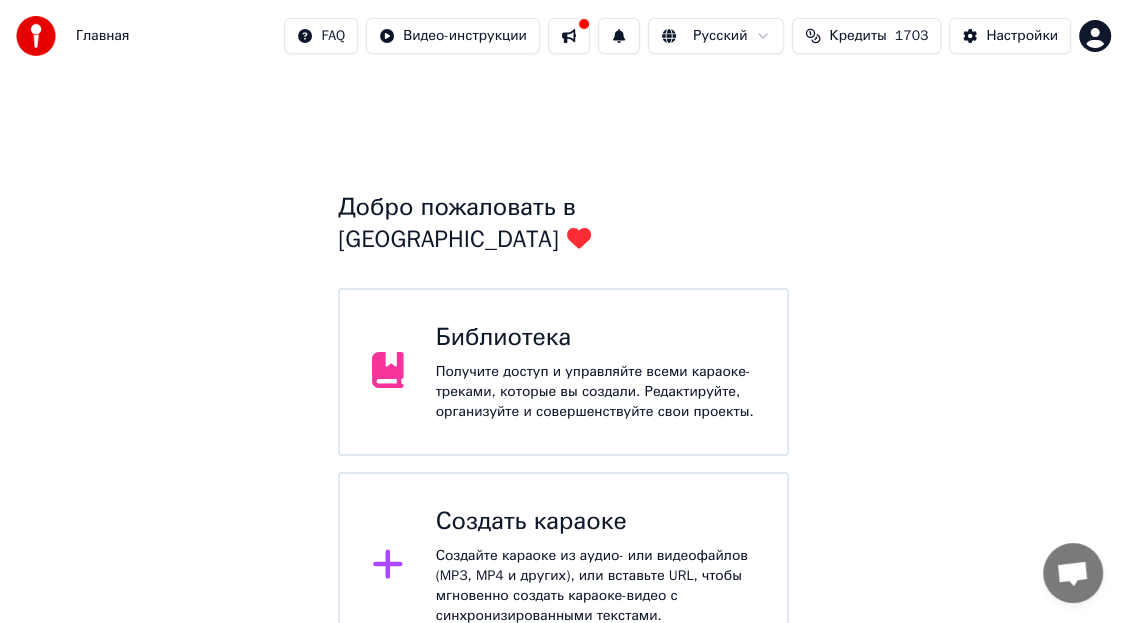 click 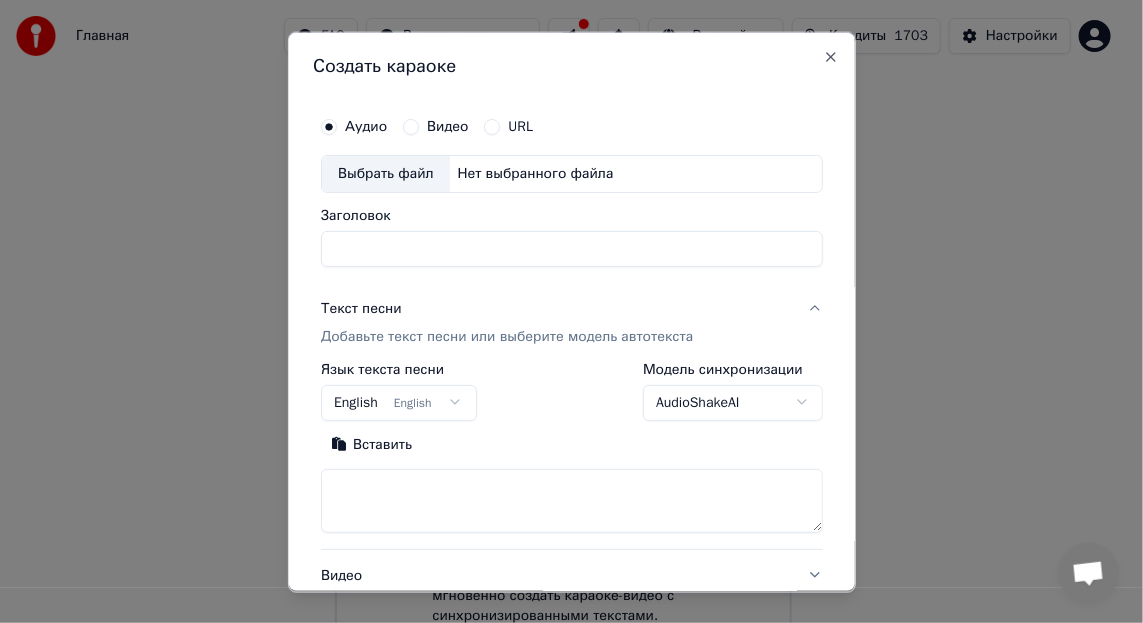 click on "Заголовок" at bounding box center [571, 248] 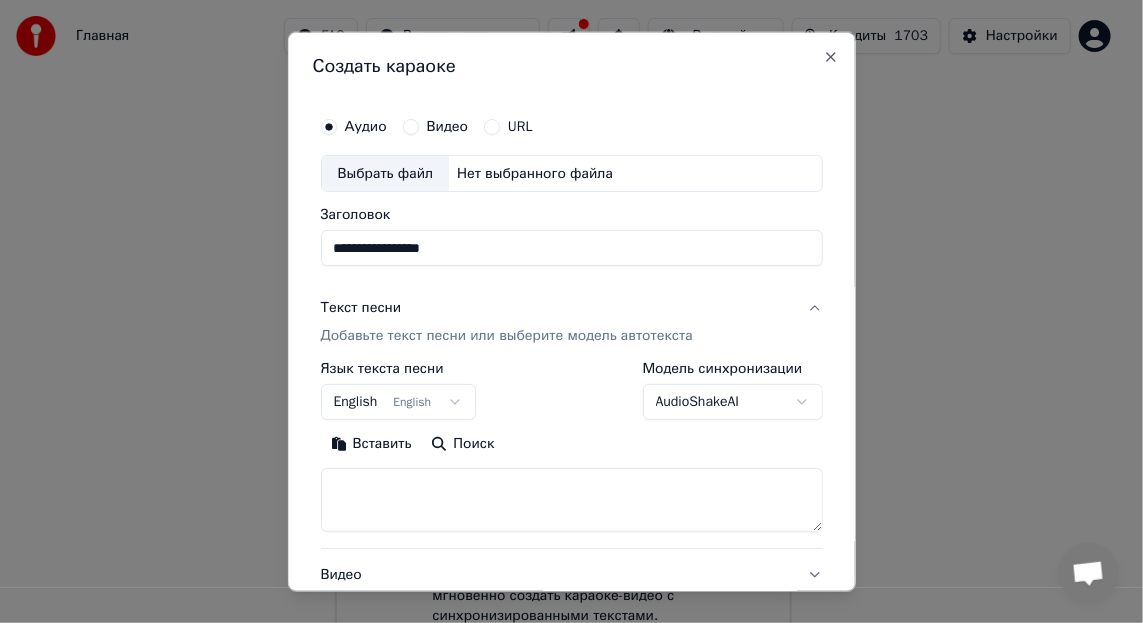 type on "**********" 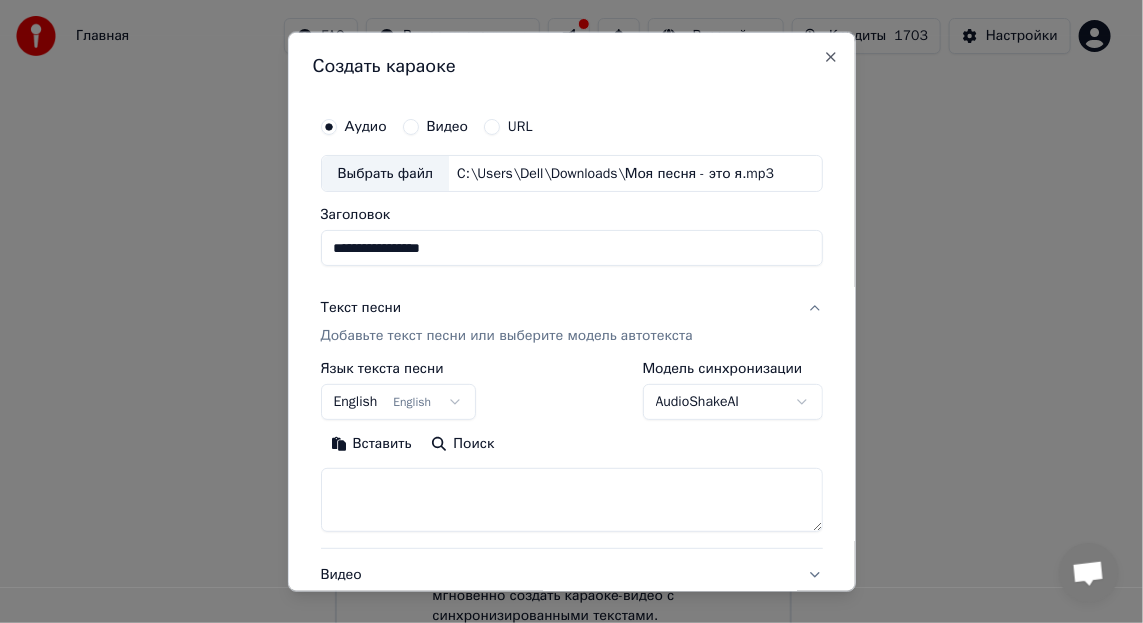 click on "Вставить" at bounding box center (370, 444) 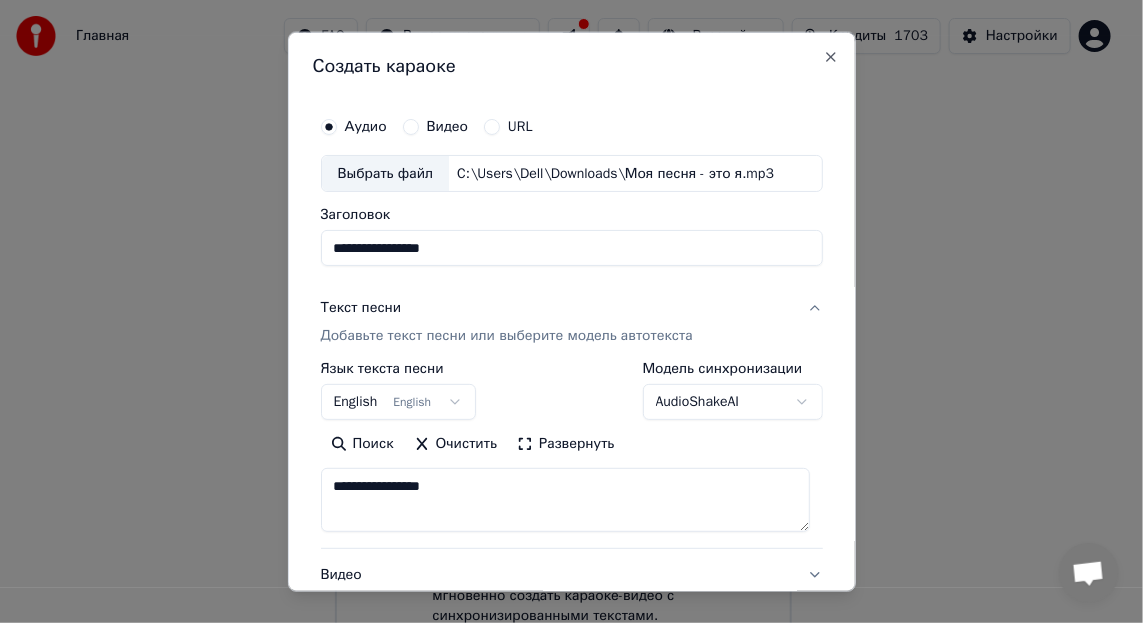 drag, startPoint x: 475, startPoint y: 492, endPoint x: 319, endPoint y: 486, distance: 156.11534 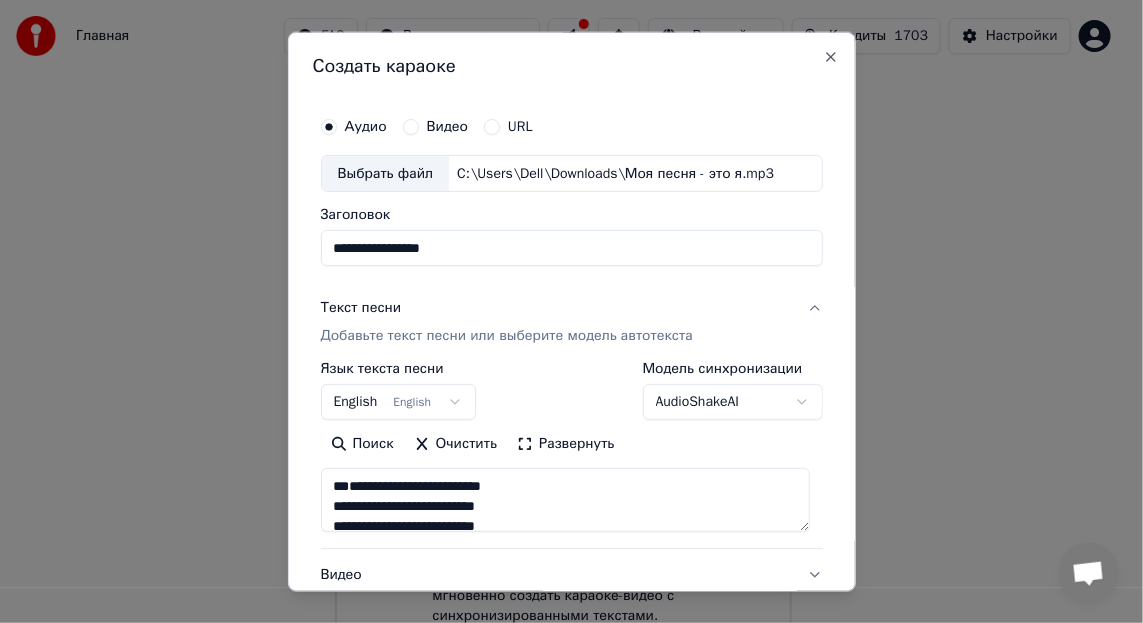 type on "**********" 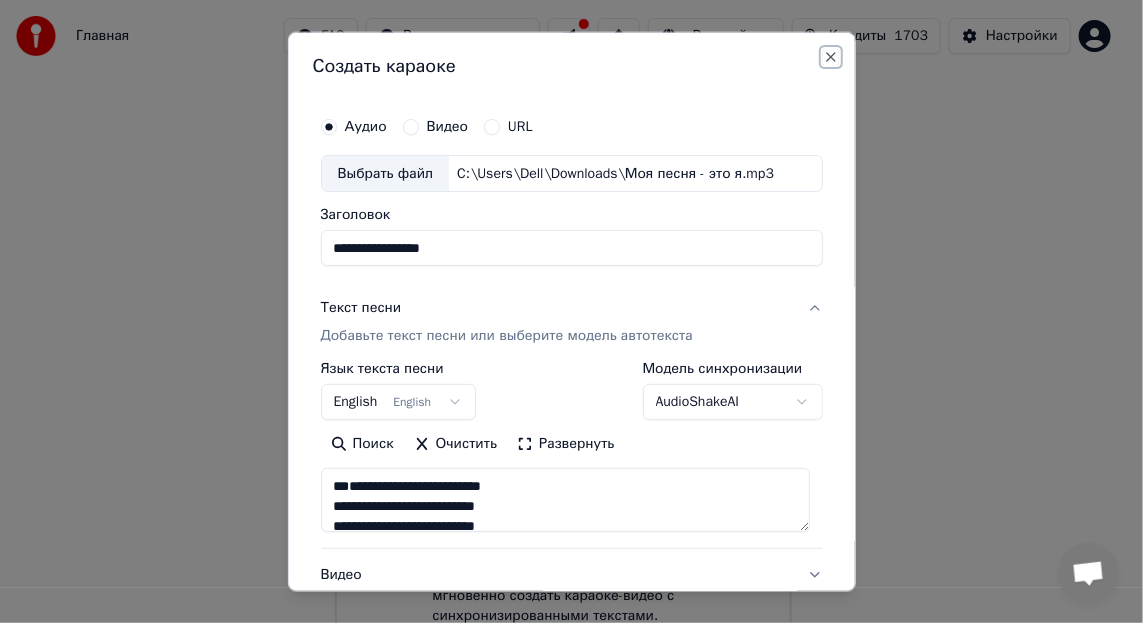 click on "Close" at bounding box center [831, 56] 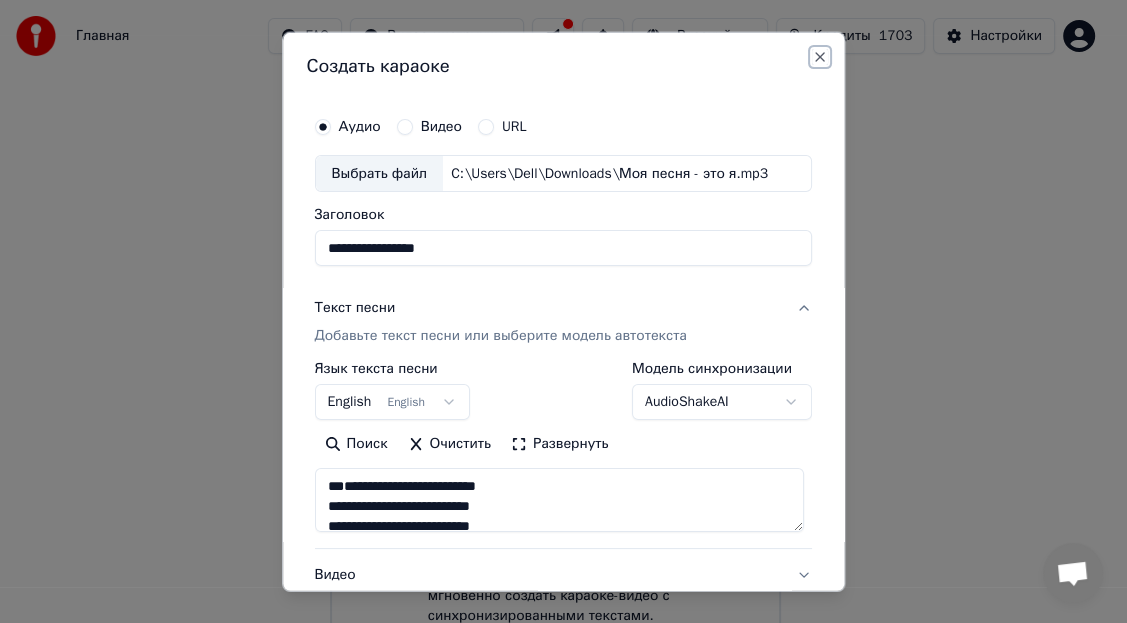 type 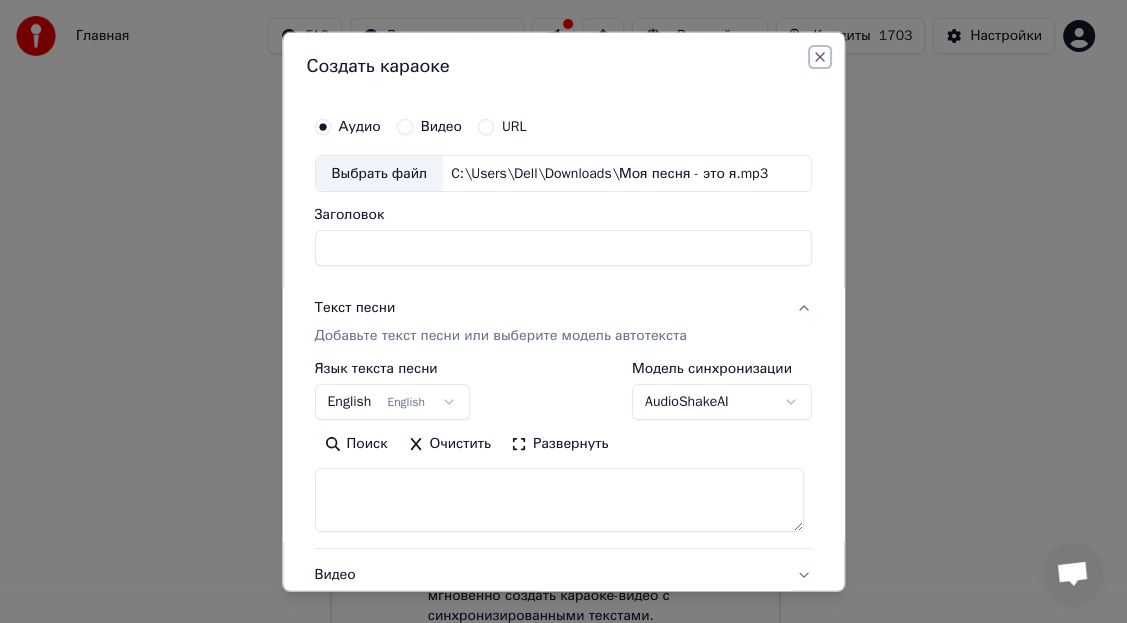 select 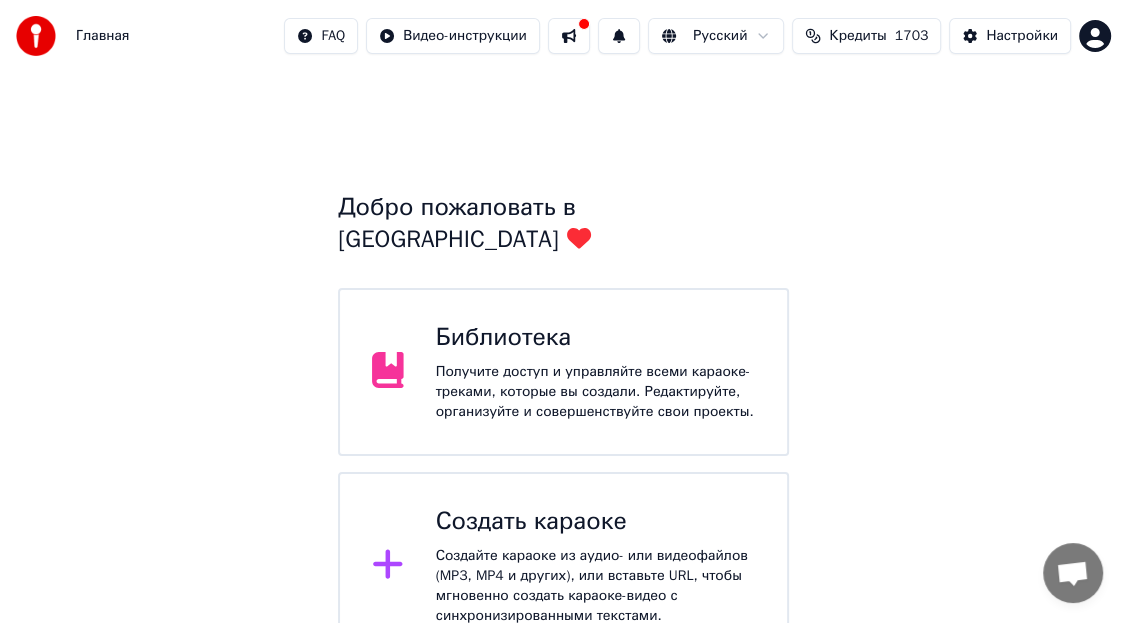 click 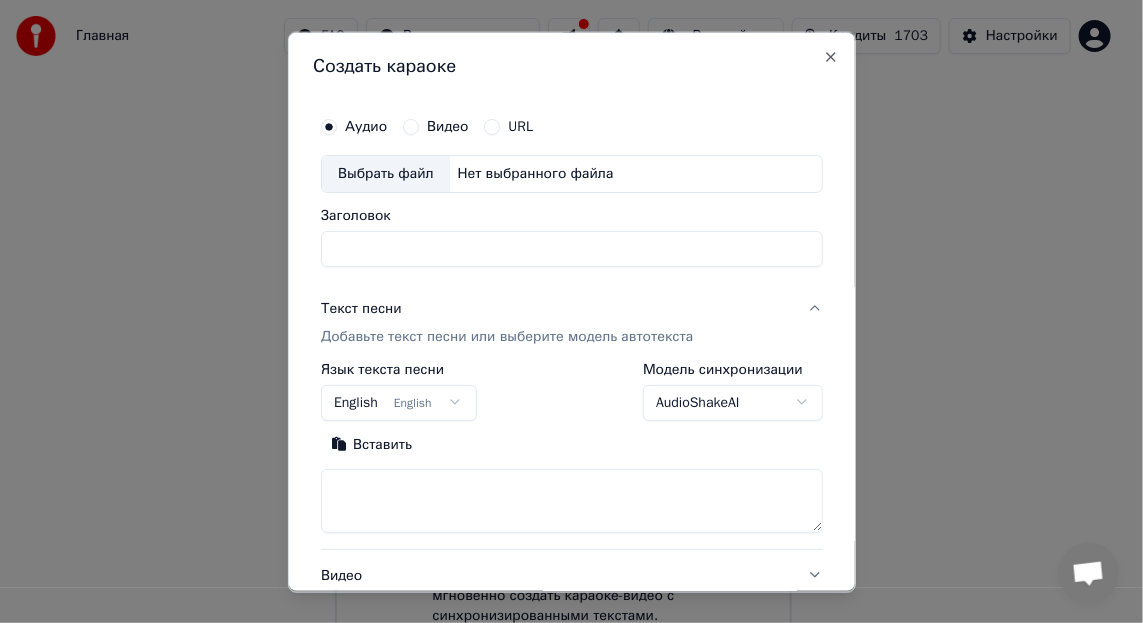 click on "Вставить" at bounding box center [370, 444] 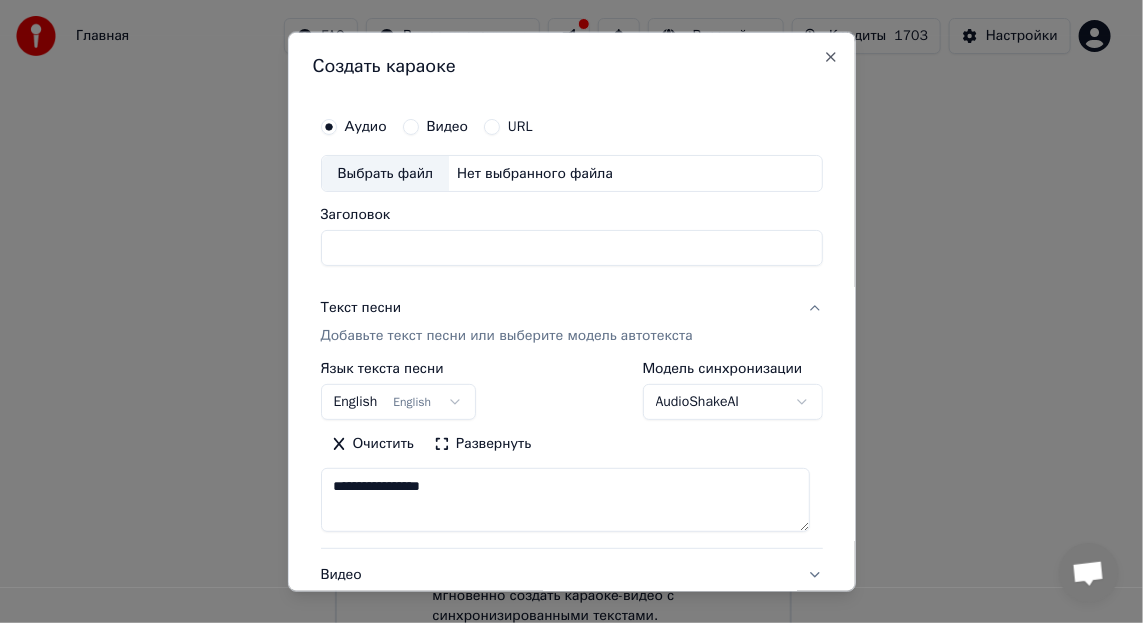 drag, startPoint x: 466, startPoint y: 497, endPoint x: 325, endPoint y: 484, distance: 141.59802 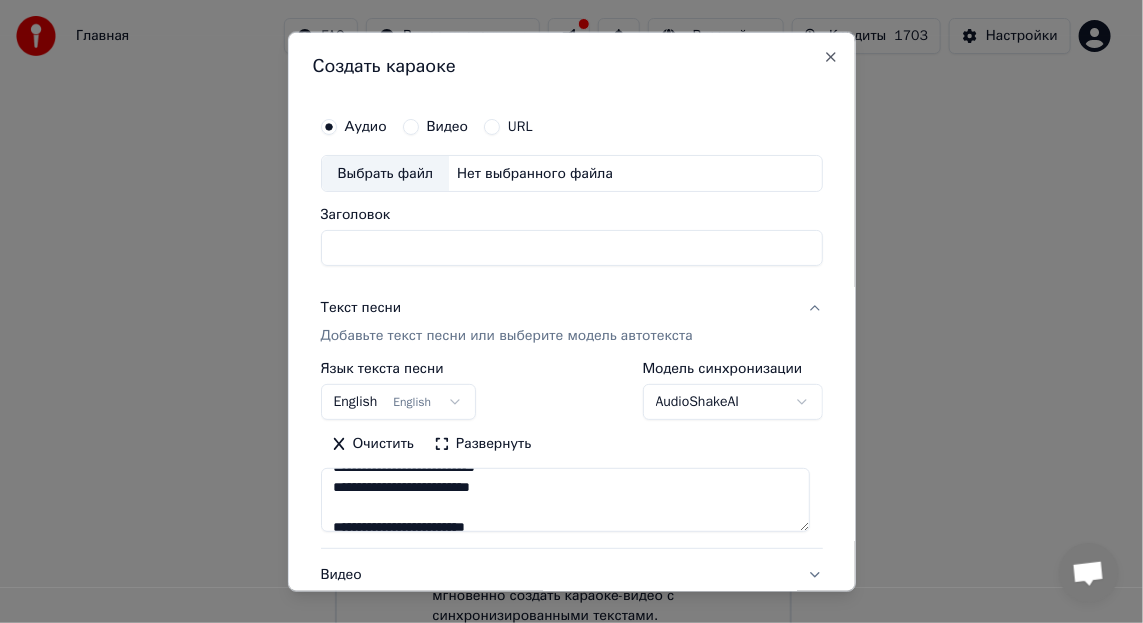 scroll, scrollTop: 0, scrollLeft: 0, axis: both 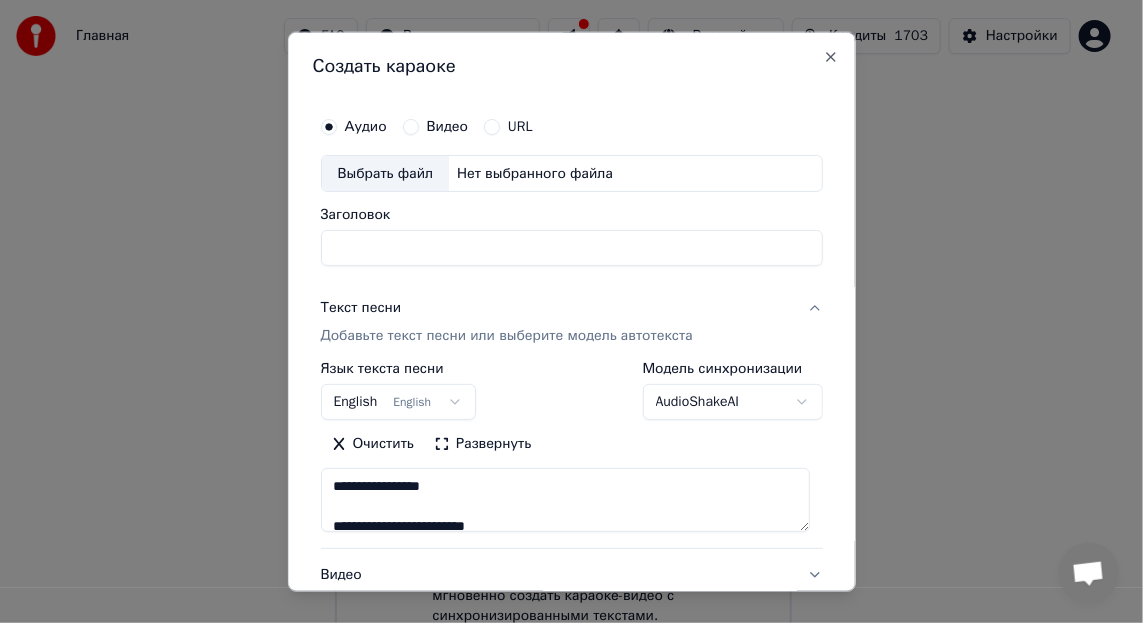 drag, startPoint x: 466, startPoint y: 487, endPoint x: 328, endPoint y: 489, distance: 138.0145 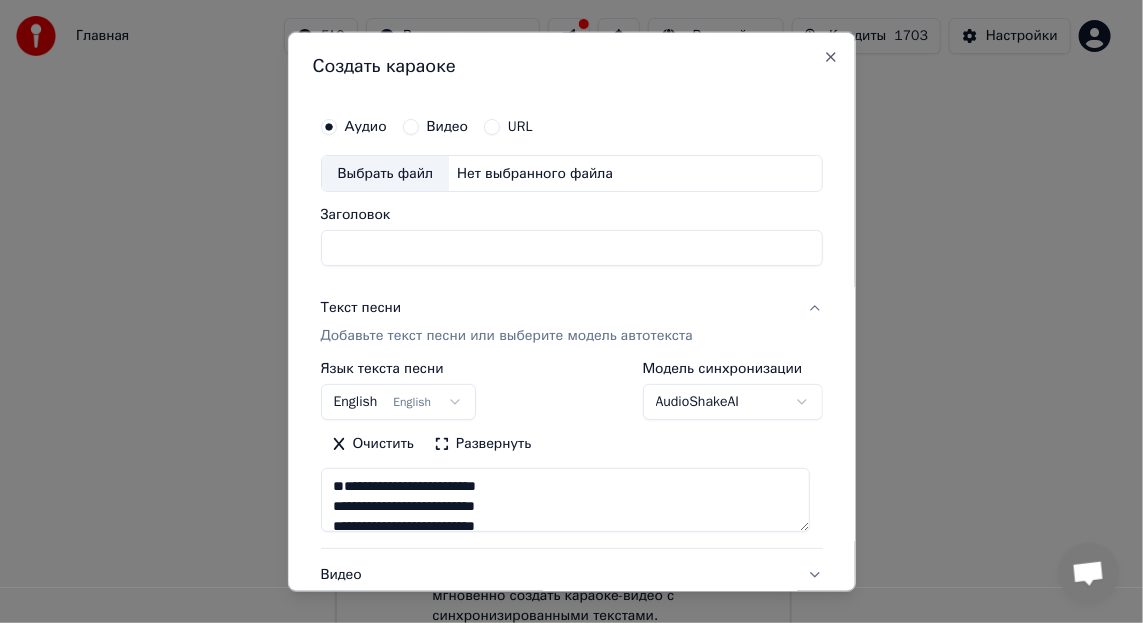 click at bounding box center [565, 500] 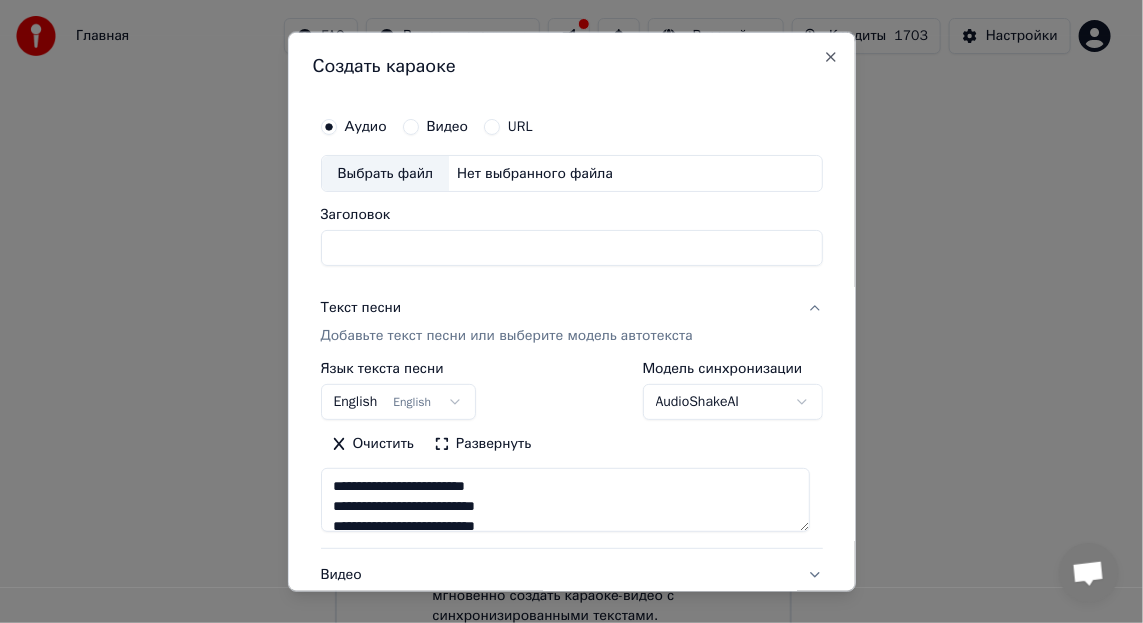 type on "**********" 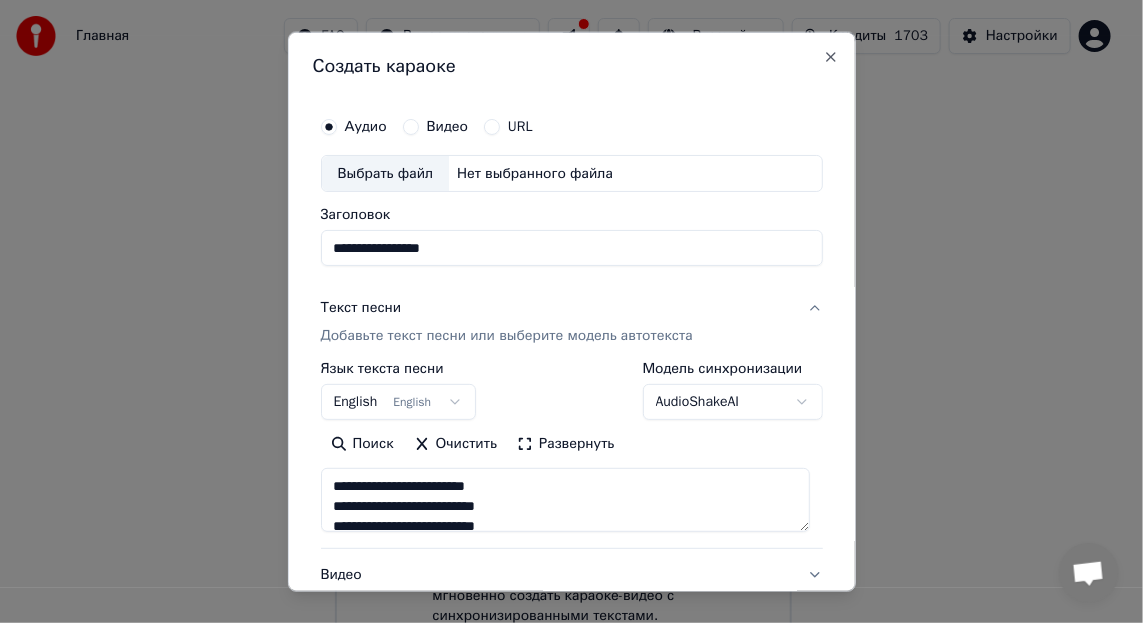 type on "**********" 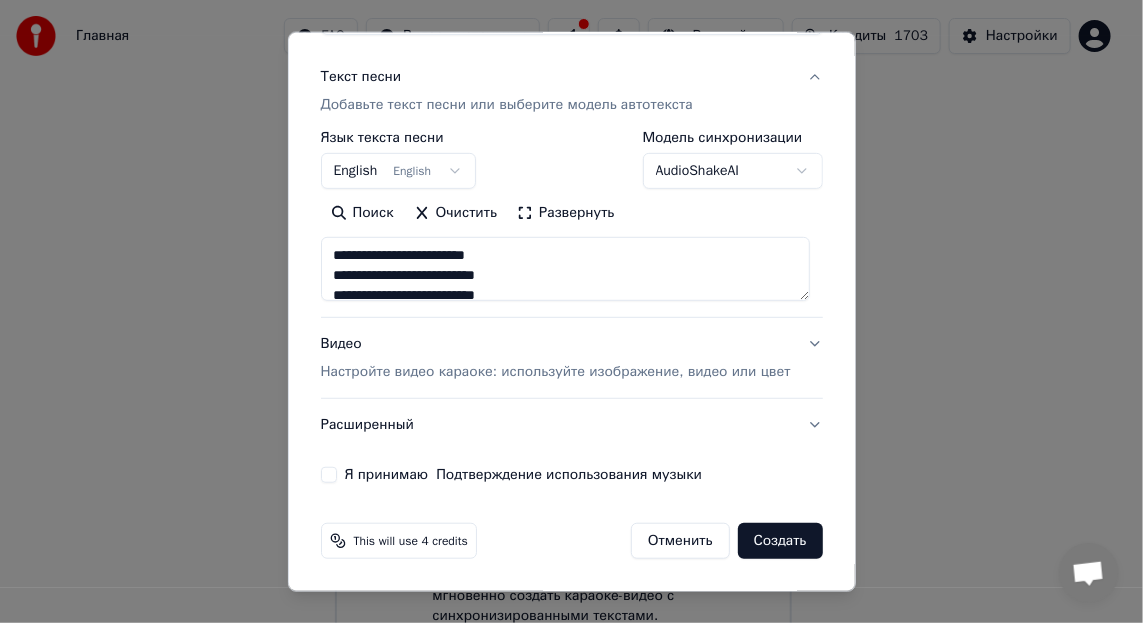 scroll, scrollTop: 248, scrollLeft: 0, axis: vertical 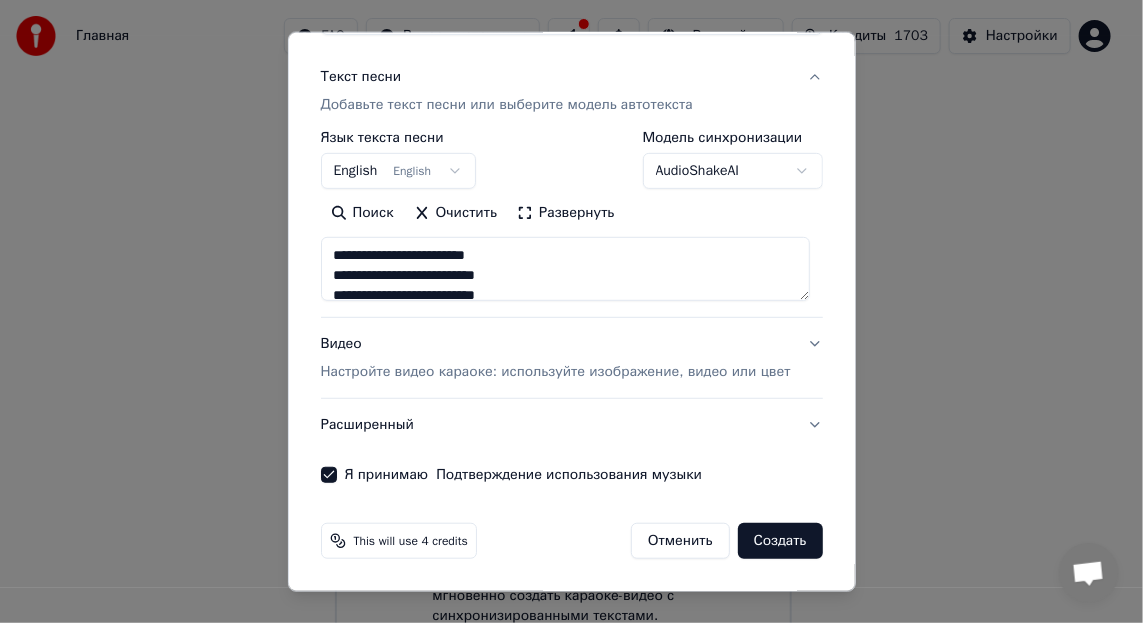 click on "Создать" at bounding box center (780, 541) 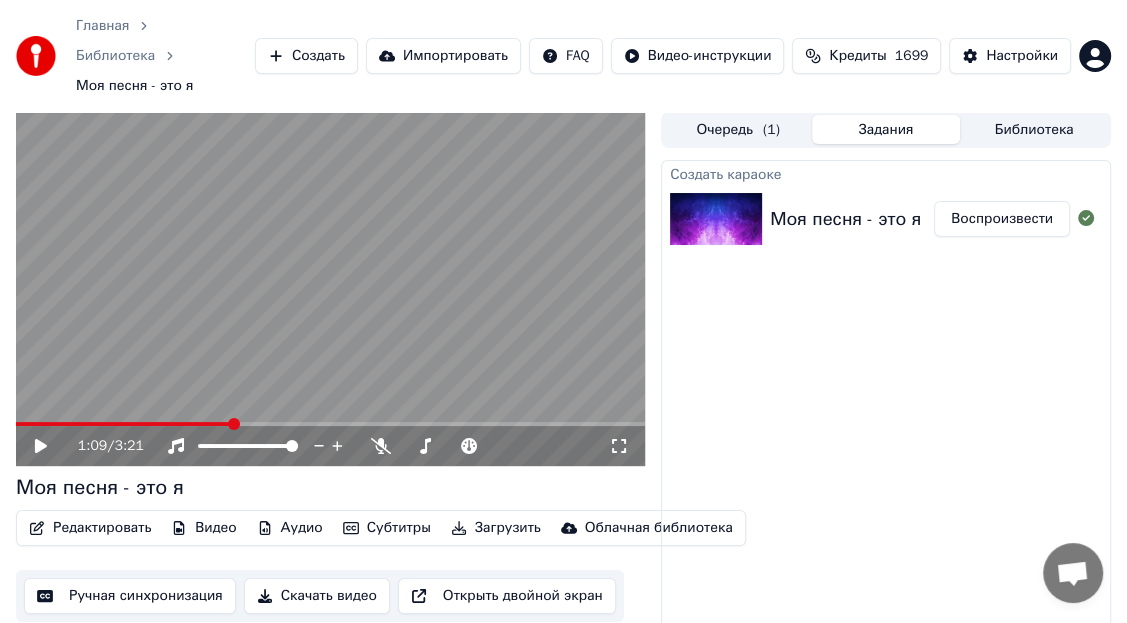 click at bounding box center [124, 424] 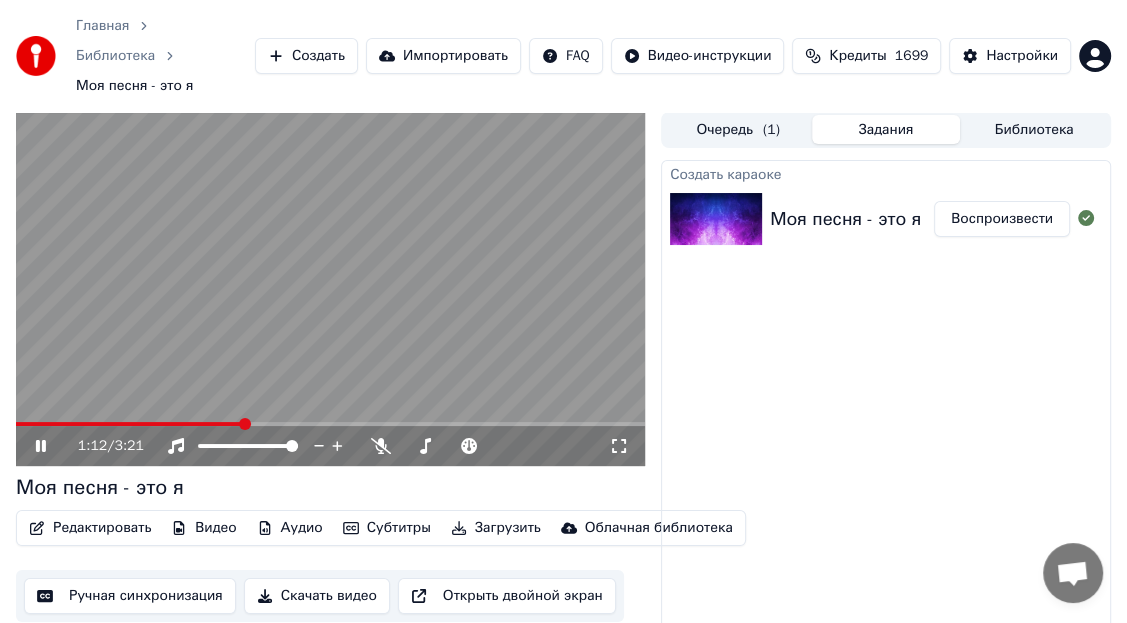 click on "1:12  /  3:21" at bounding box center (330, 289) 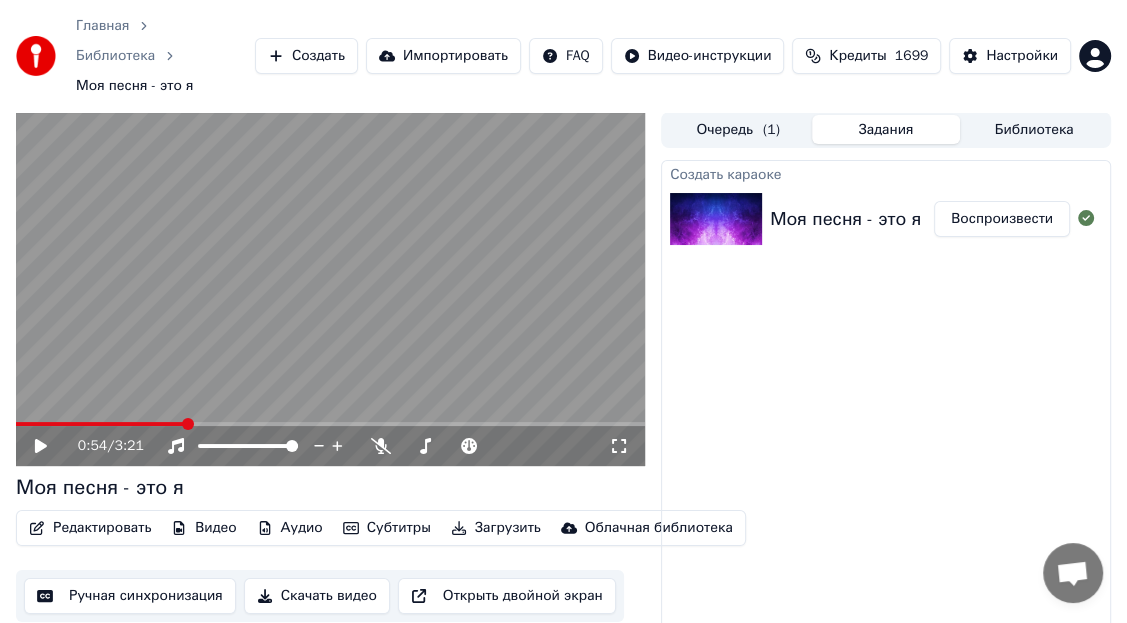 click at bounding box center [100, 424] 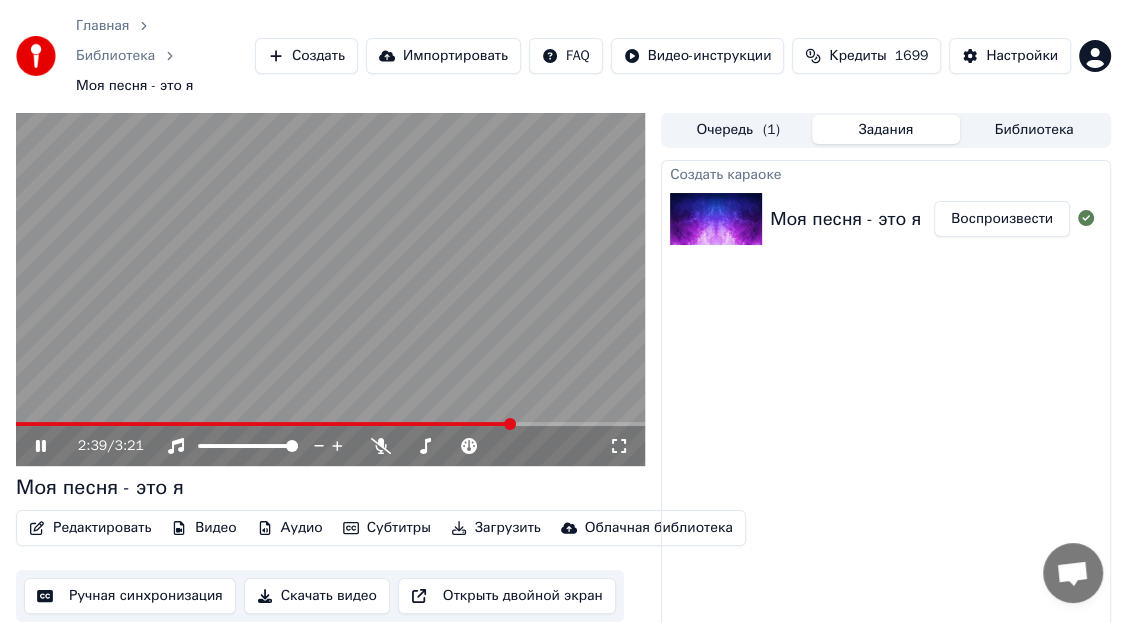 click at bounding box center [265, 424] 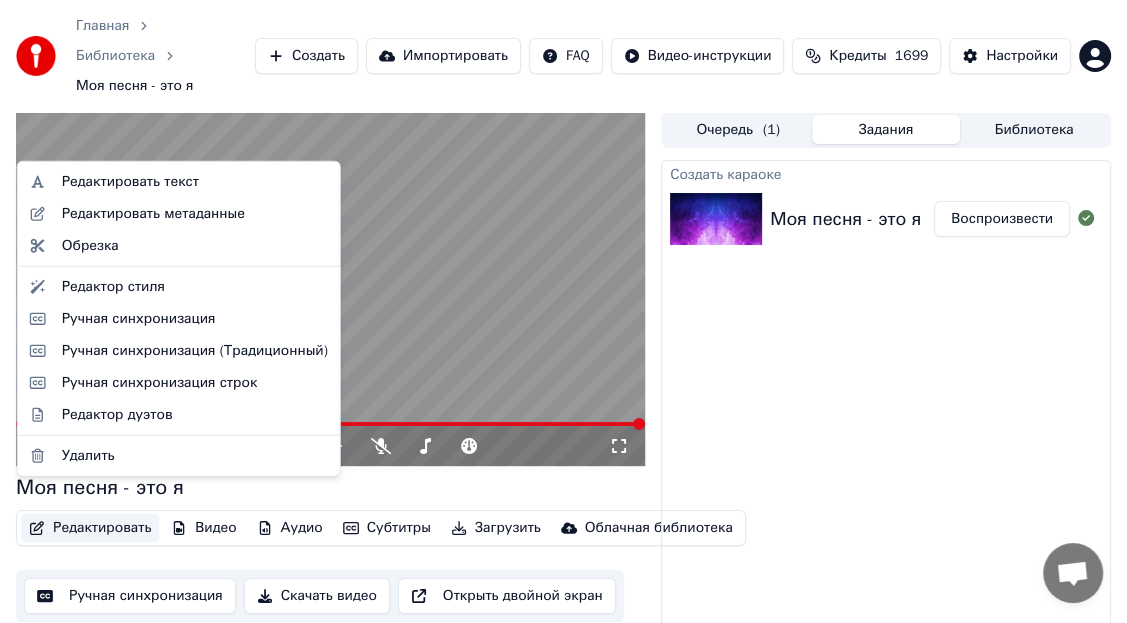 click on "Редактировать" at bounding box center (90, 528) 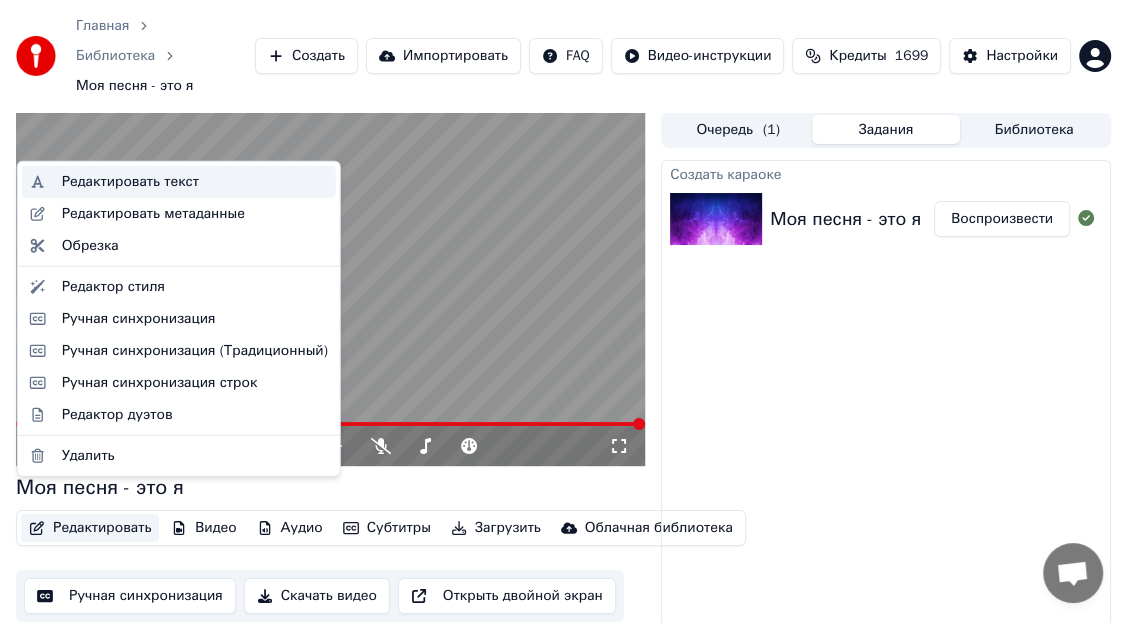 click on "Редактировать текст" at bounding box center [130, 182] 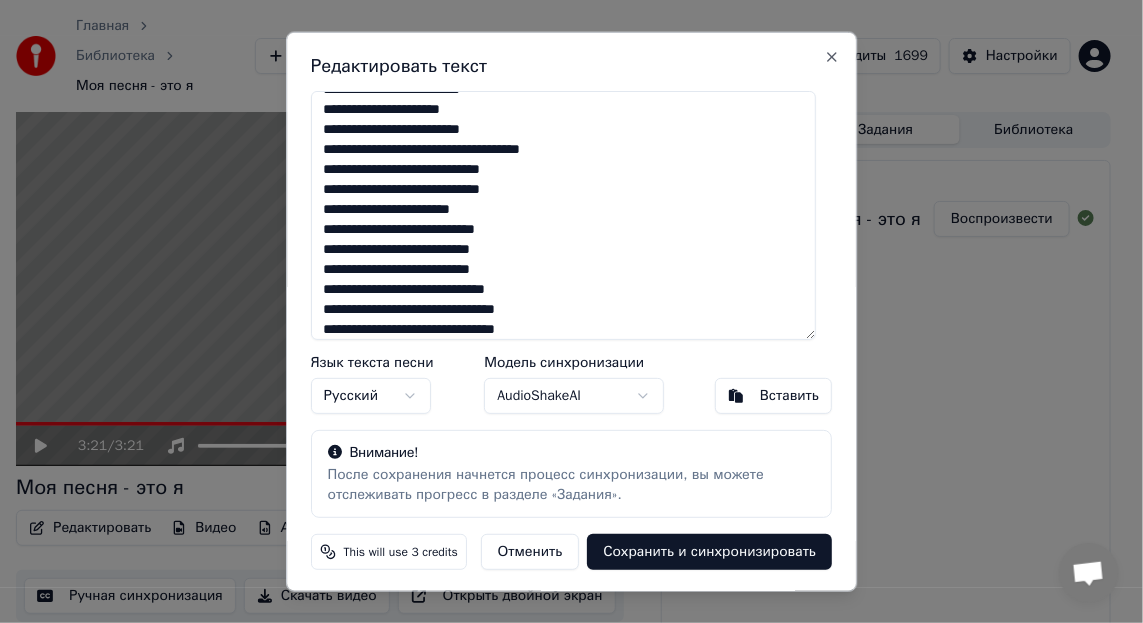 scroll, scrollTop: 867, scrollLeft: 0, axis: vertical 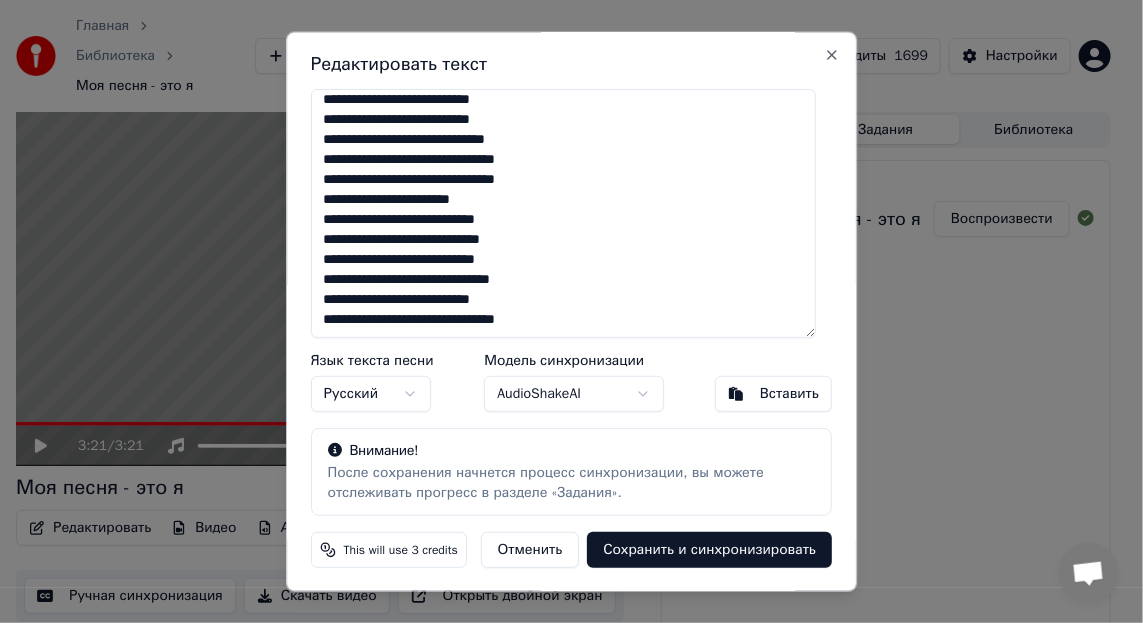 click at bounding box center (564, 212) 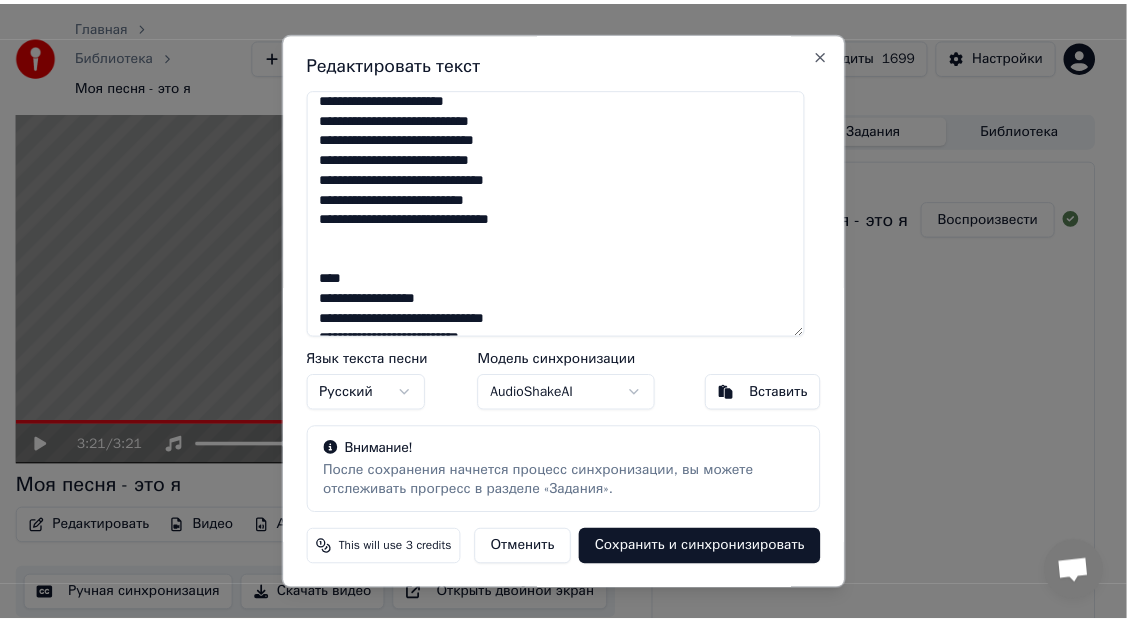 scroll, scrollTop: 367, scrollLeft: 0, axis: vertical 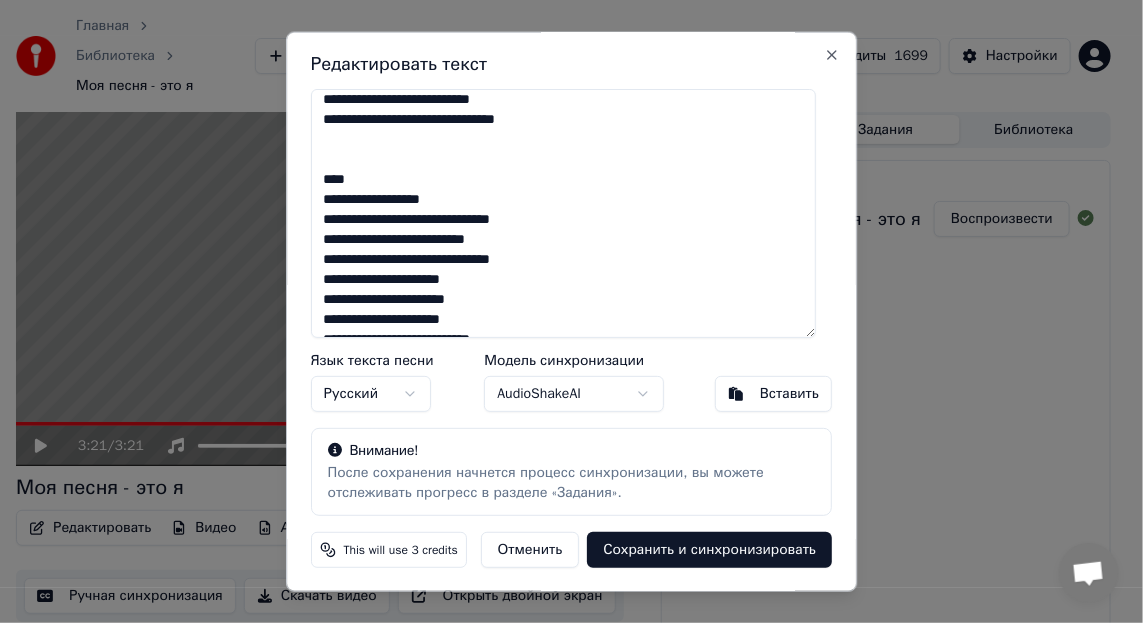 click on "Отменить" at bounding box center (530, 549) 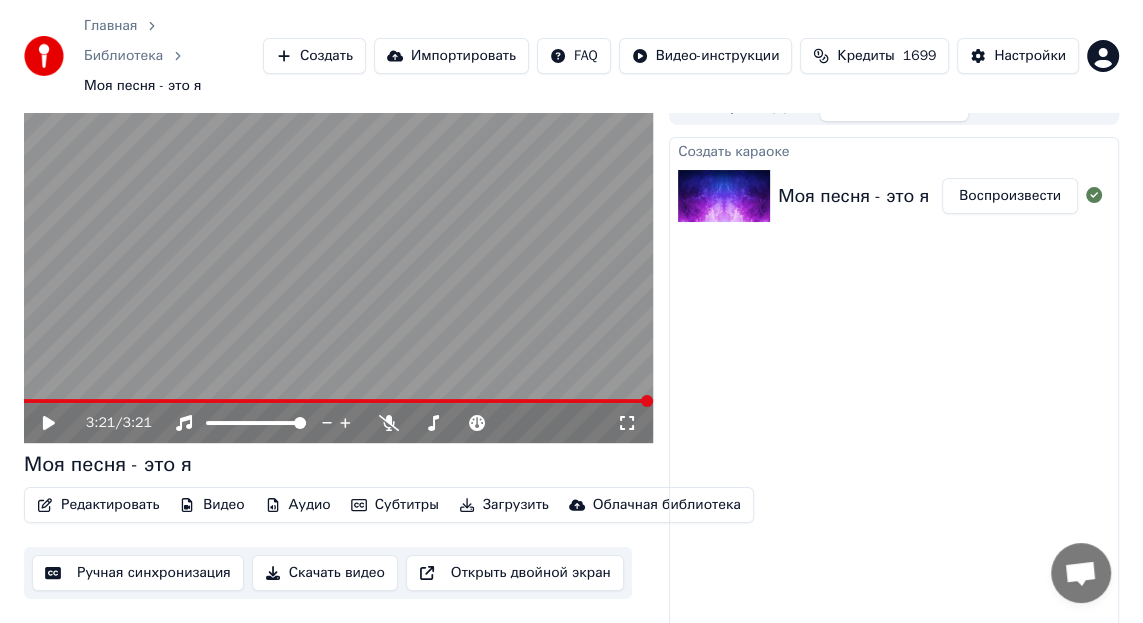 scroll, scrollTop: 36, scrollLeft: 0, axis: vertical 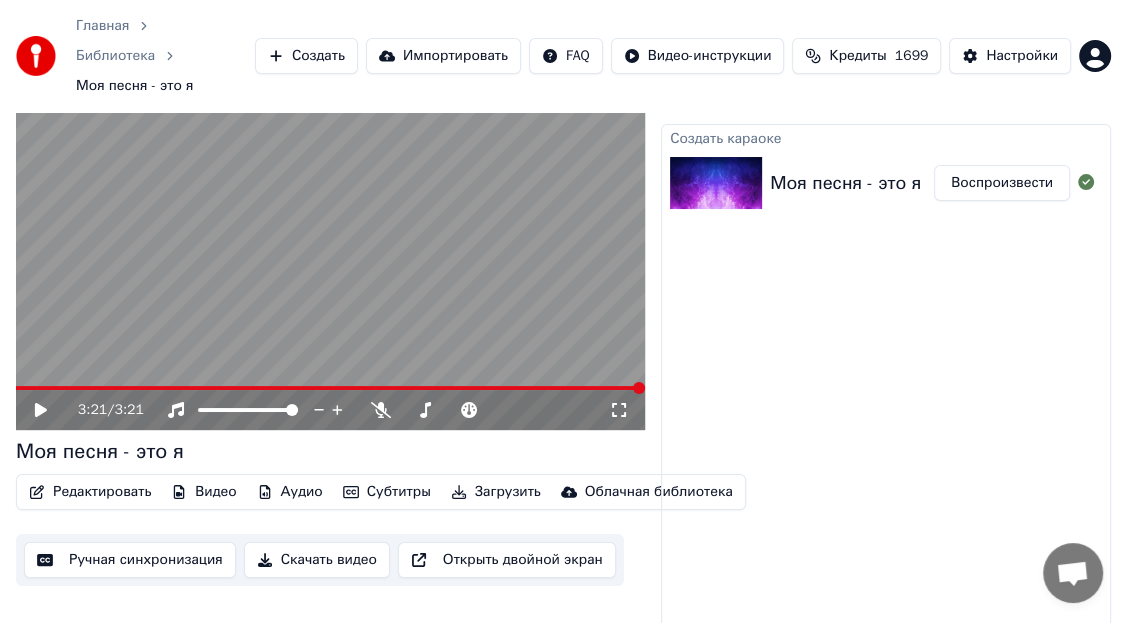 click at bounding box center [330, 253] 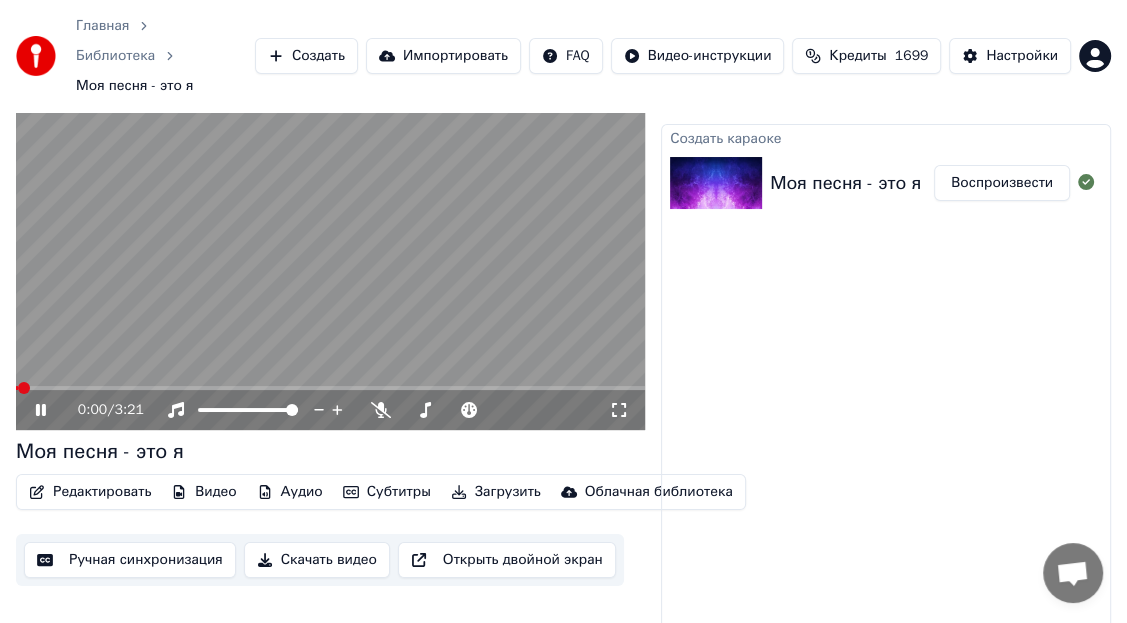 click at bounding box center (330, 253) 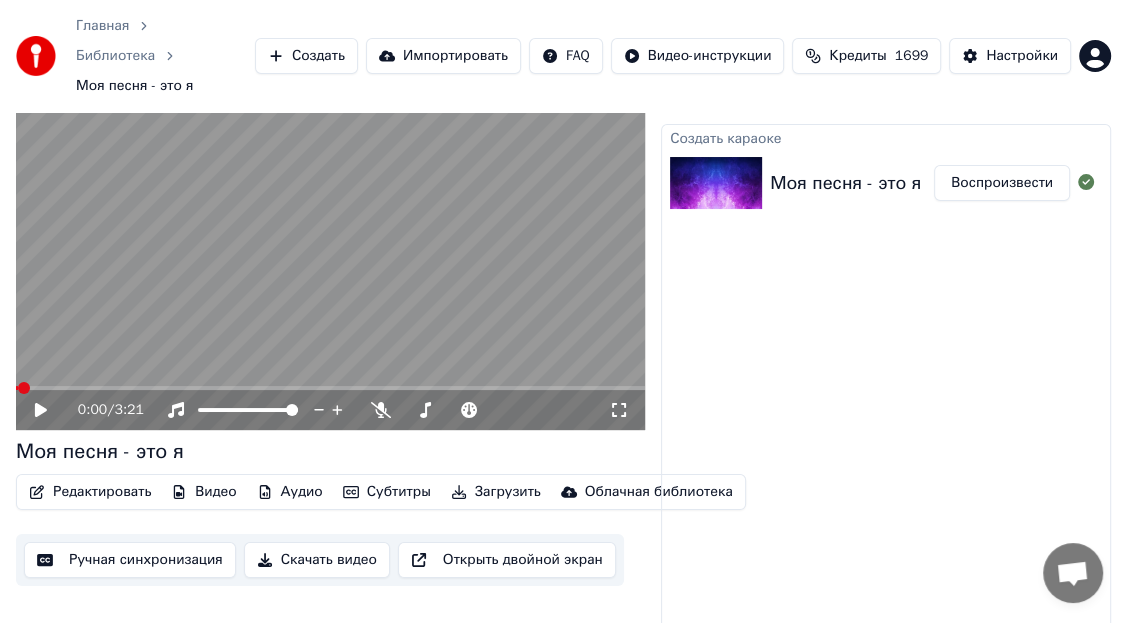 click 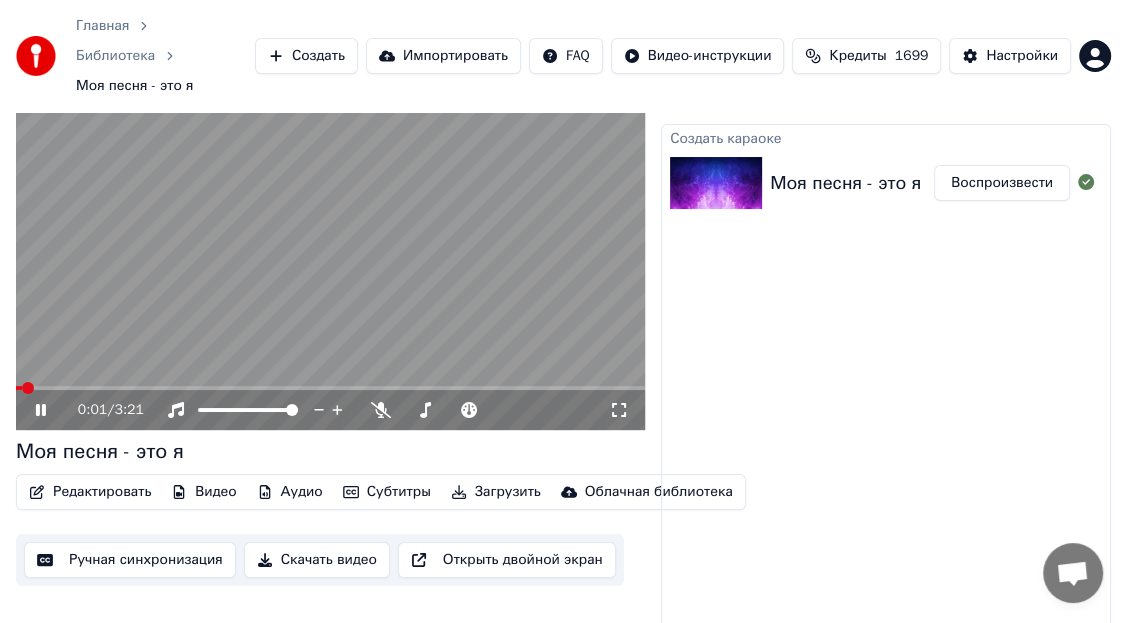 click at bounding box center (330, 253) 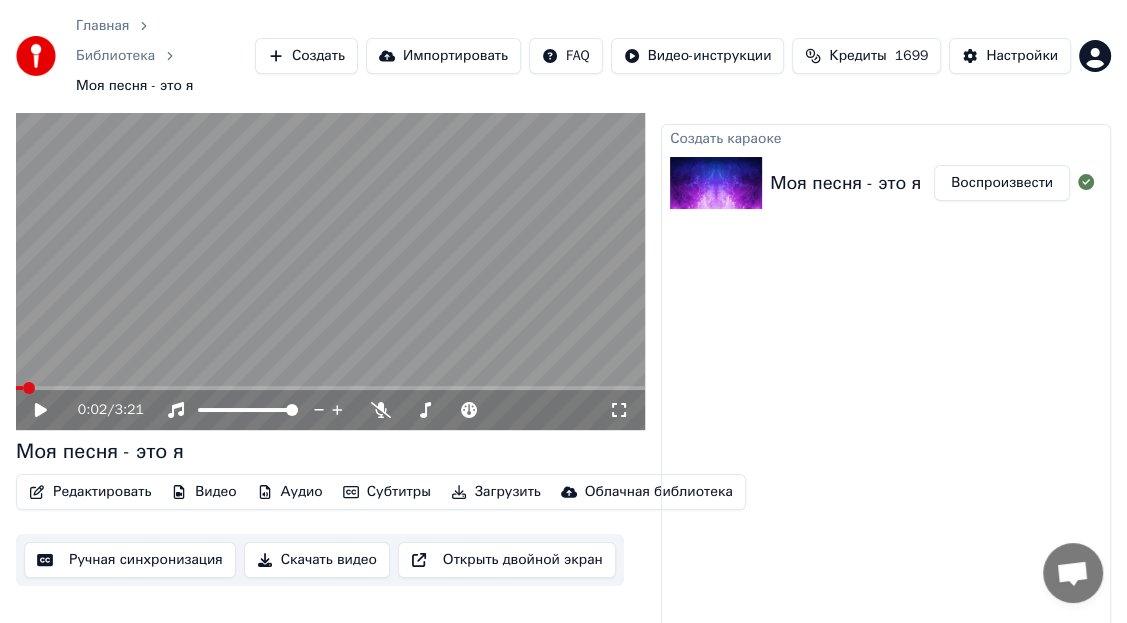 click at bounding box center (330, 388) 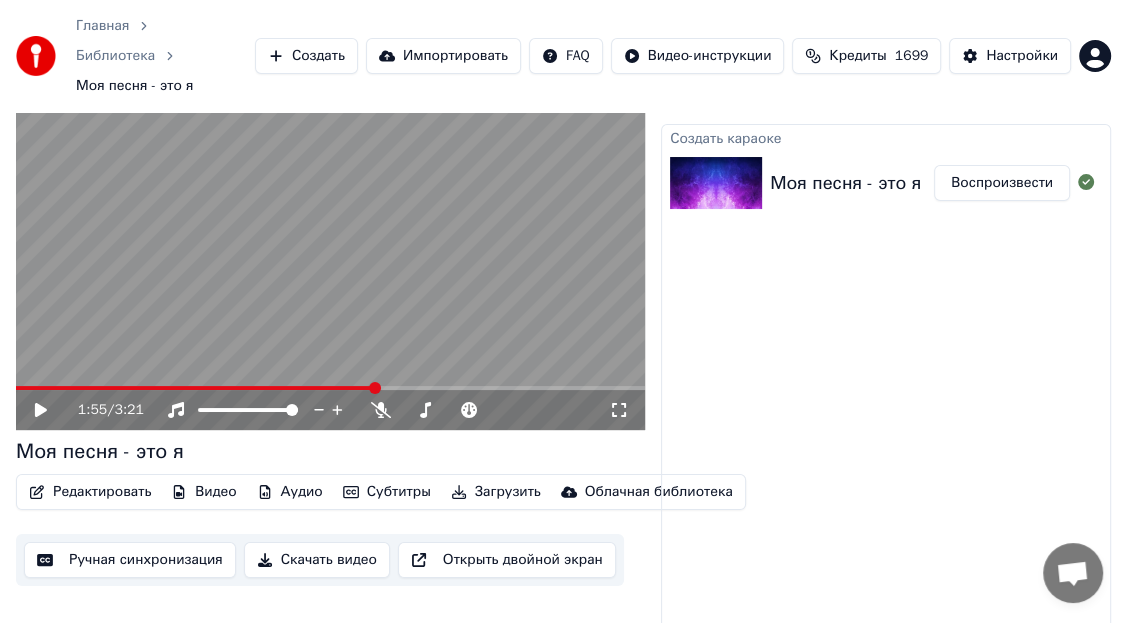 click 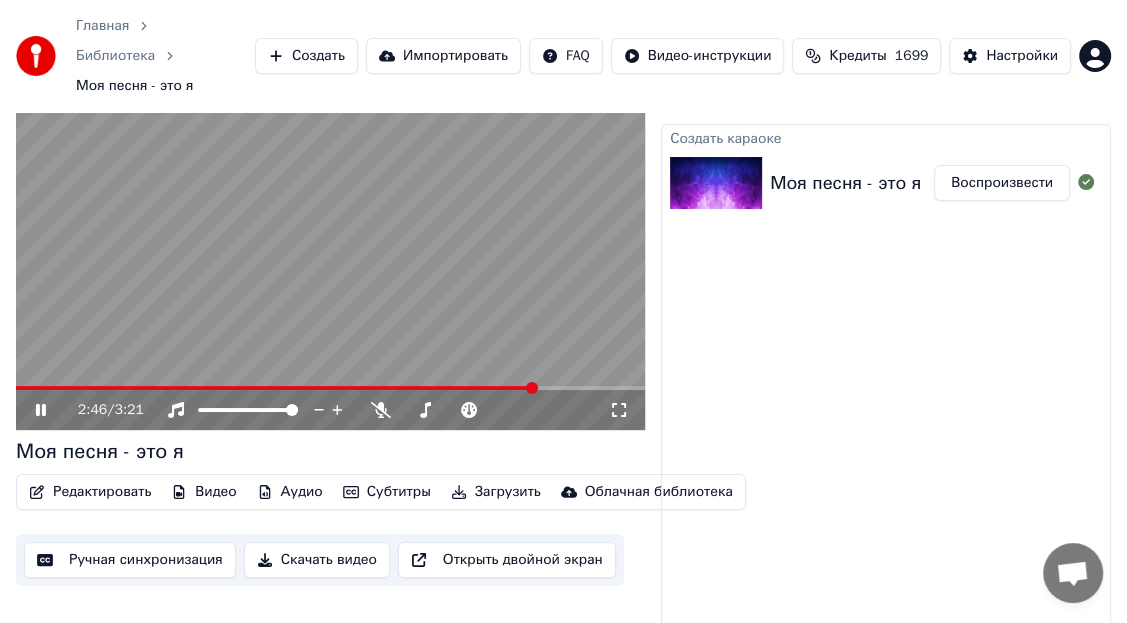 click at bounding box center (330, 253) 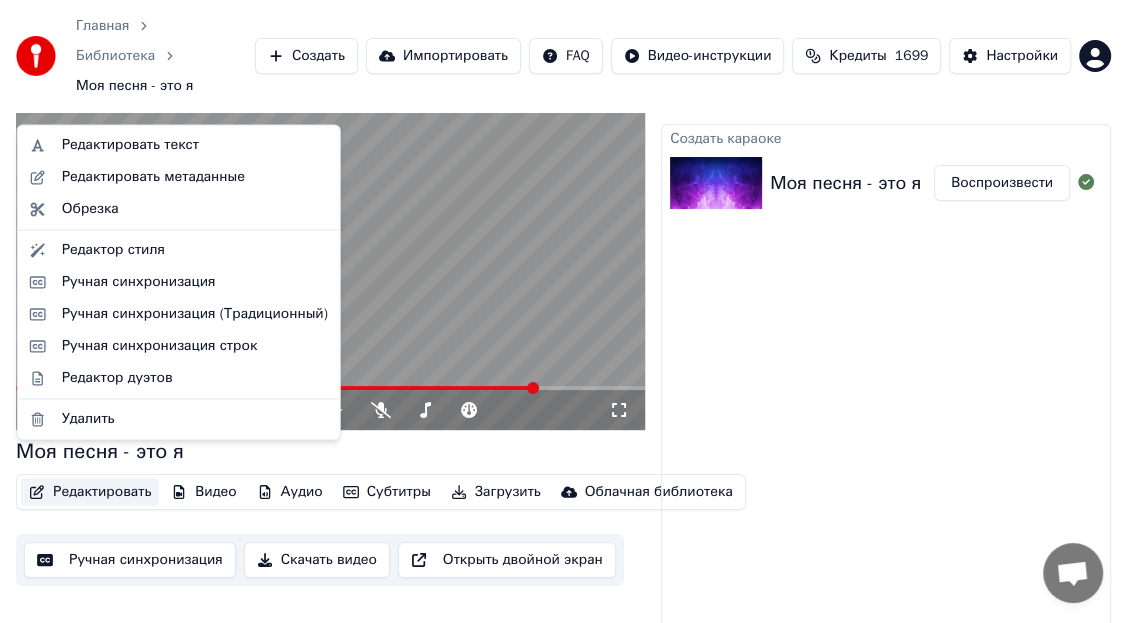 click on "Редактировать" at bounding box center (90, 492) 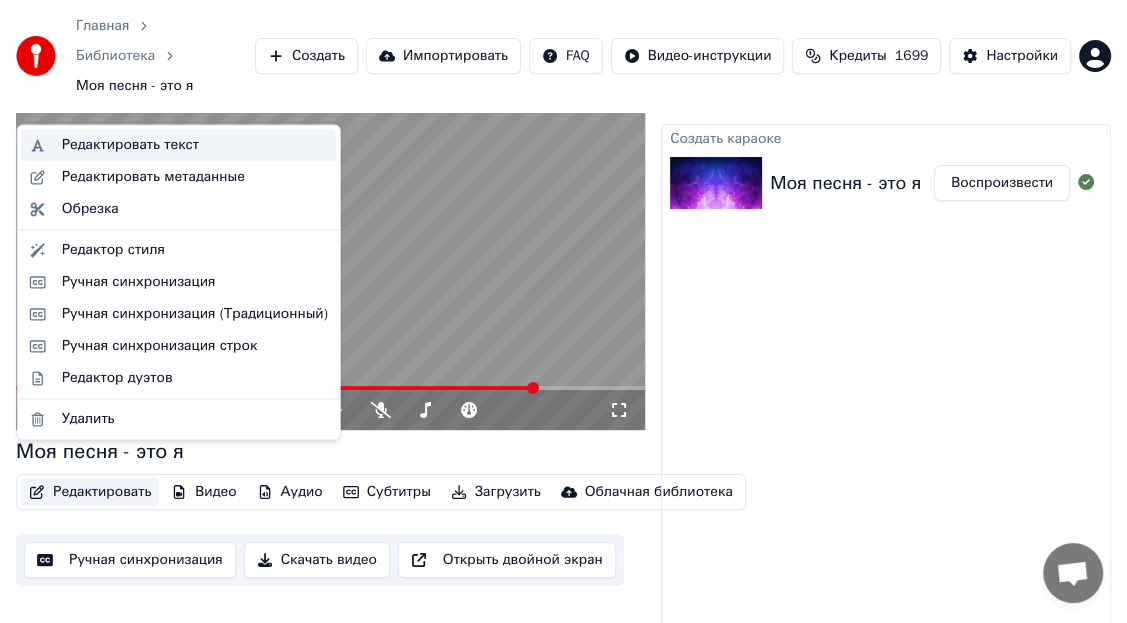 click on "Редактировать текст" at bounding box center [130, 145] 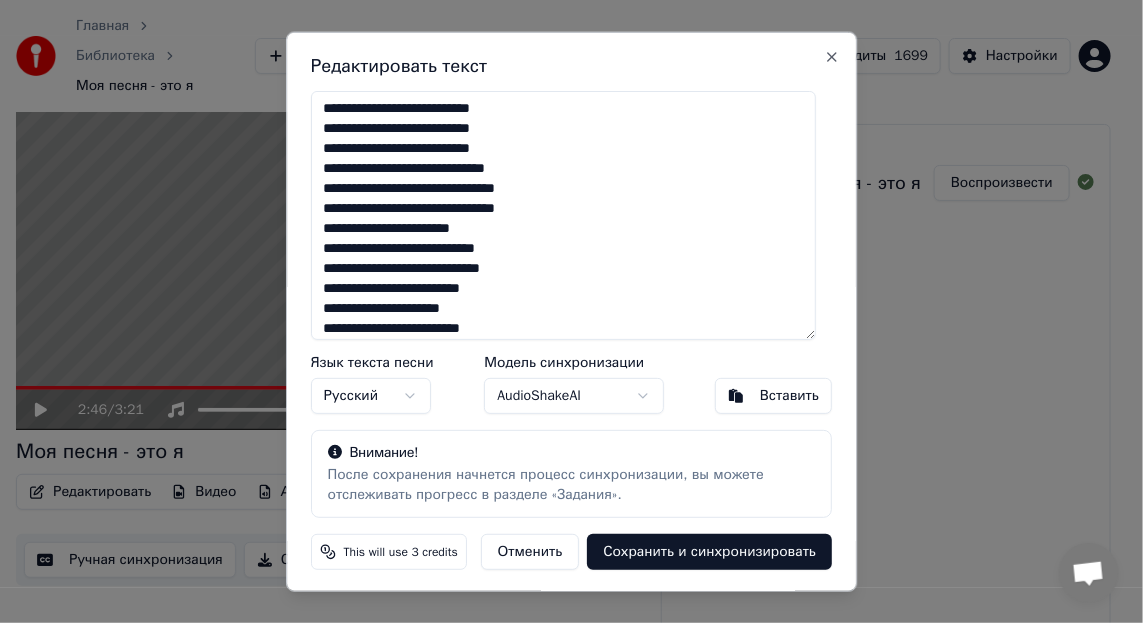 scroll, scrollTop: 700, scrollLeft: 0, axis: vertical 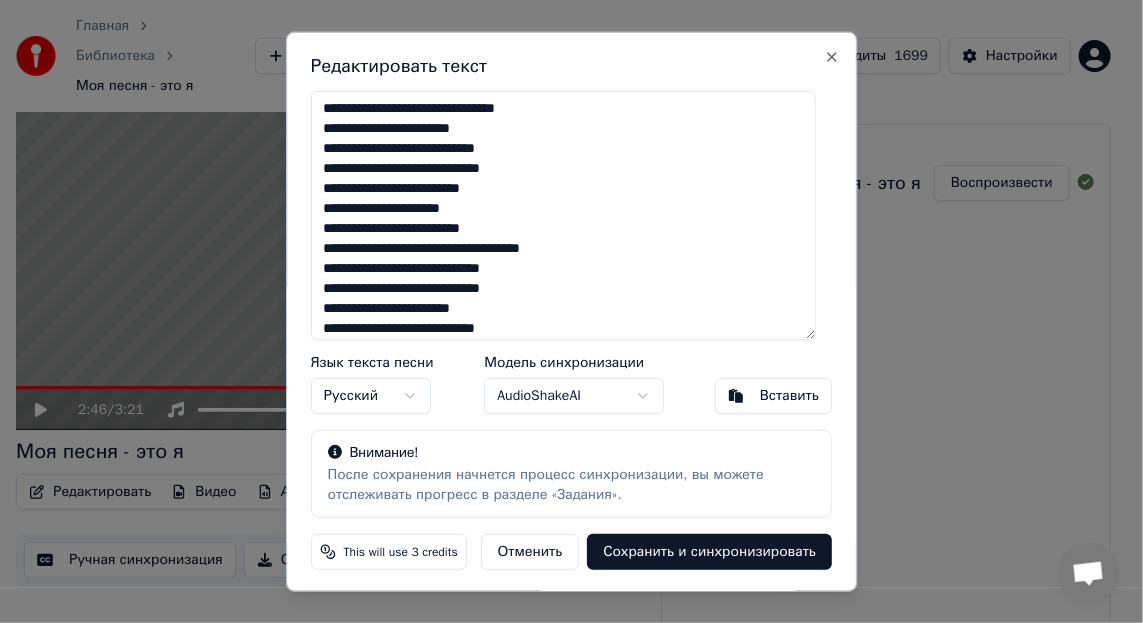 click at bounding box center (564, 214) 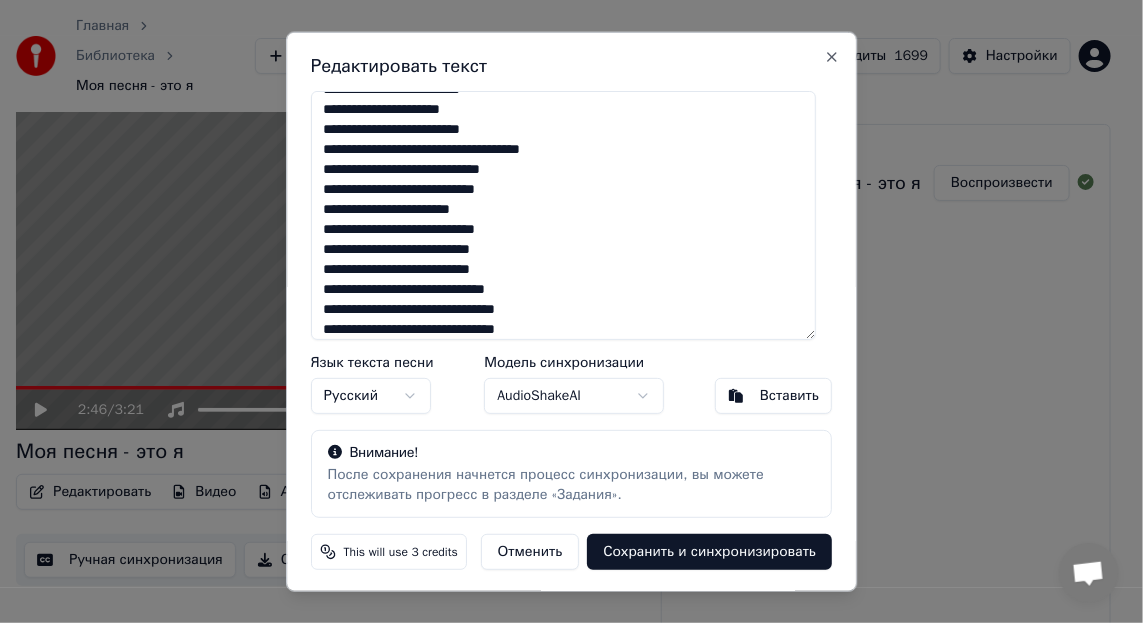 scroll, scrollTop: 867, scrollLeft: 0, axis: vertical 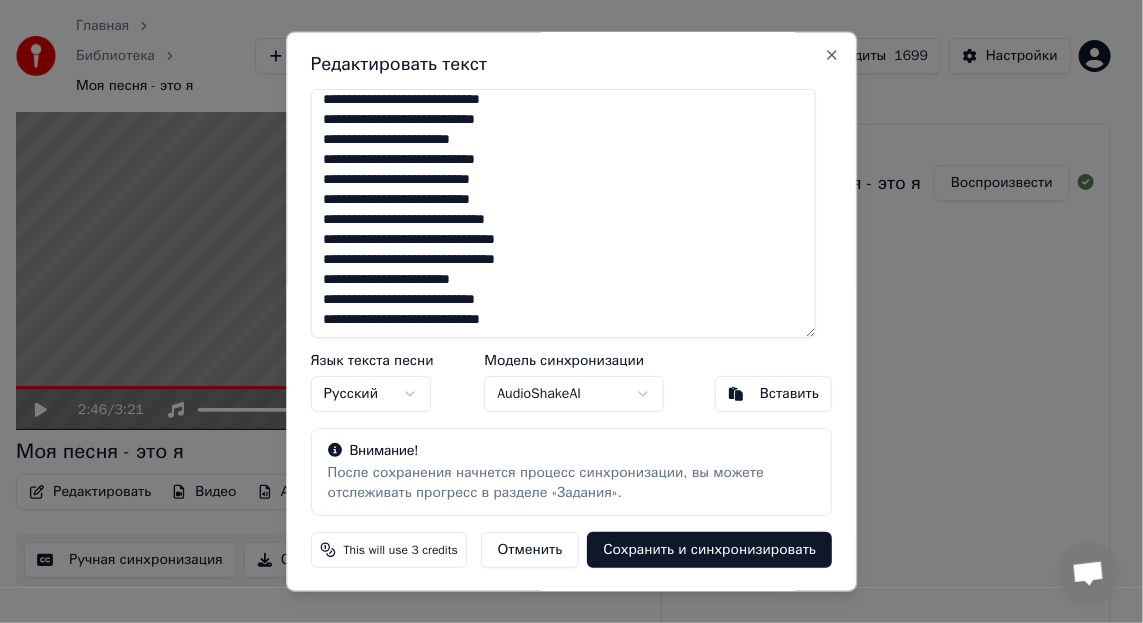 type on "**********" 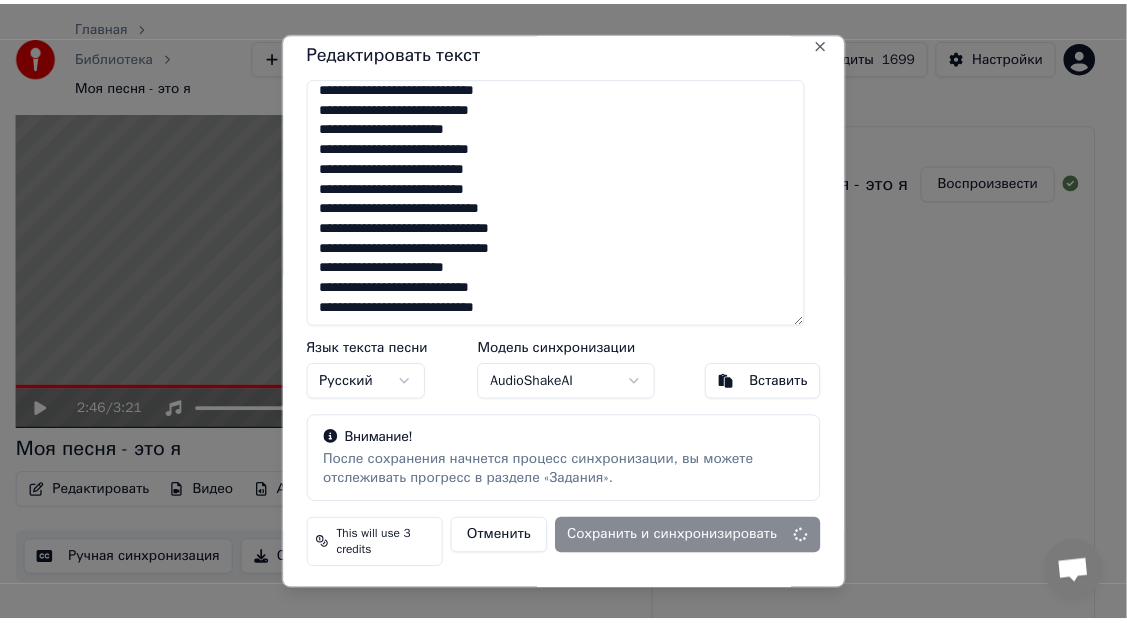 scroll, scrollTop: 35, scrollLeft: 0, axis: vertical 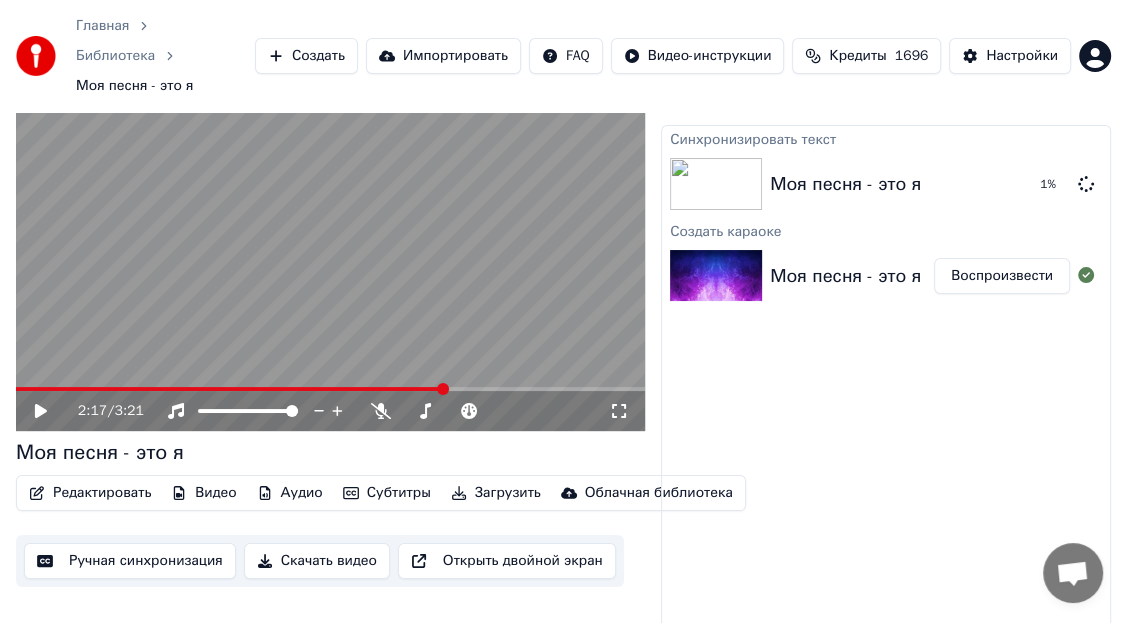 click at bounding box center [230, 389] 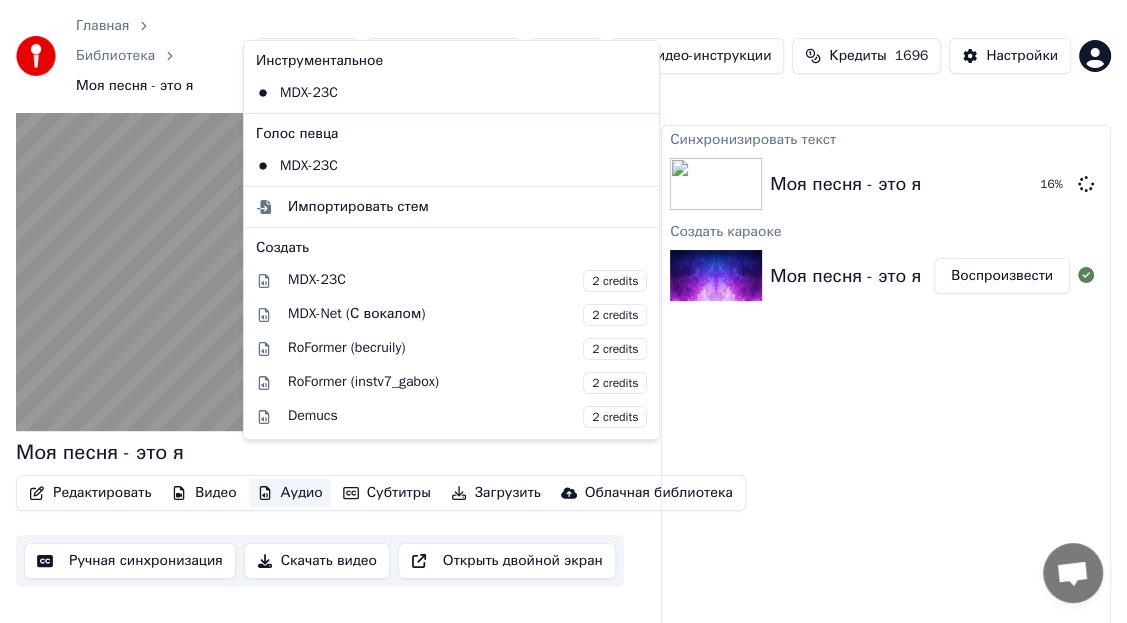 click on "Аудио" at bounding box center (290, 493) 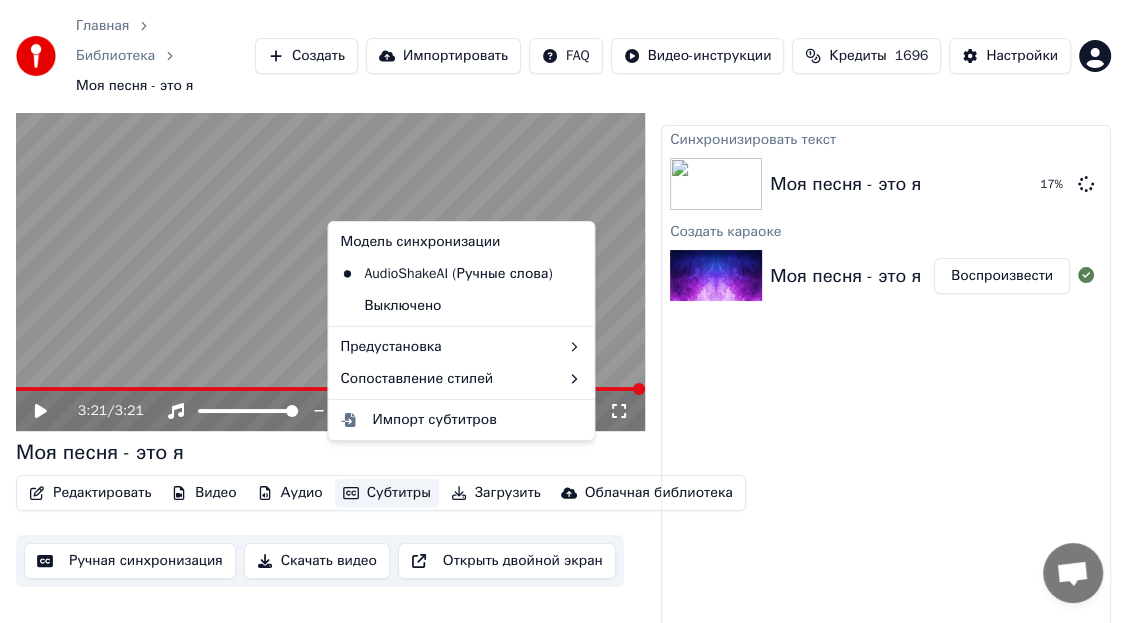 click on "Субтитры" at bounding box center [387, 493] 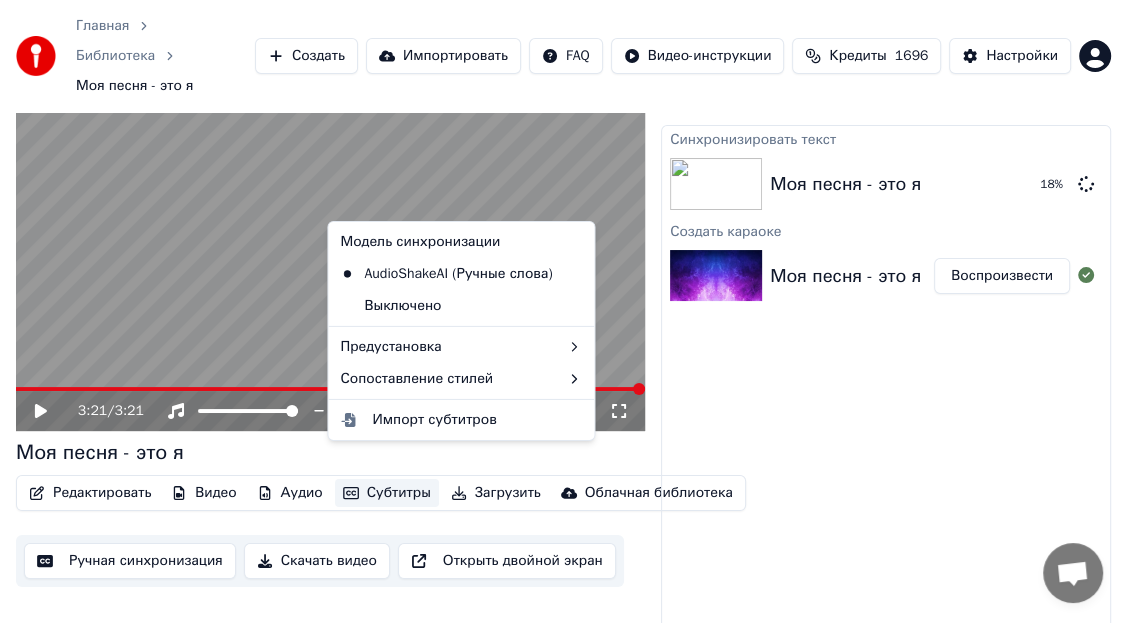 click on "Субтитры" at bounding box center [387, 493] 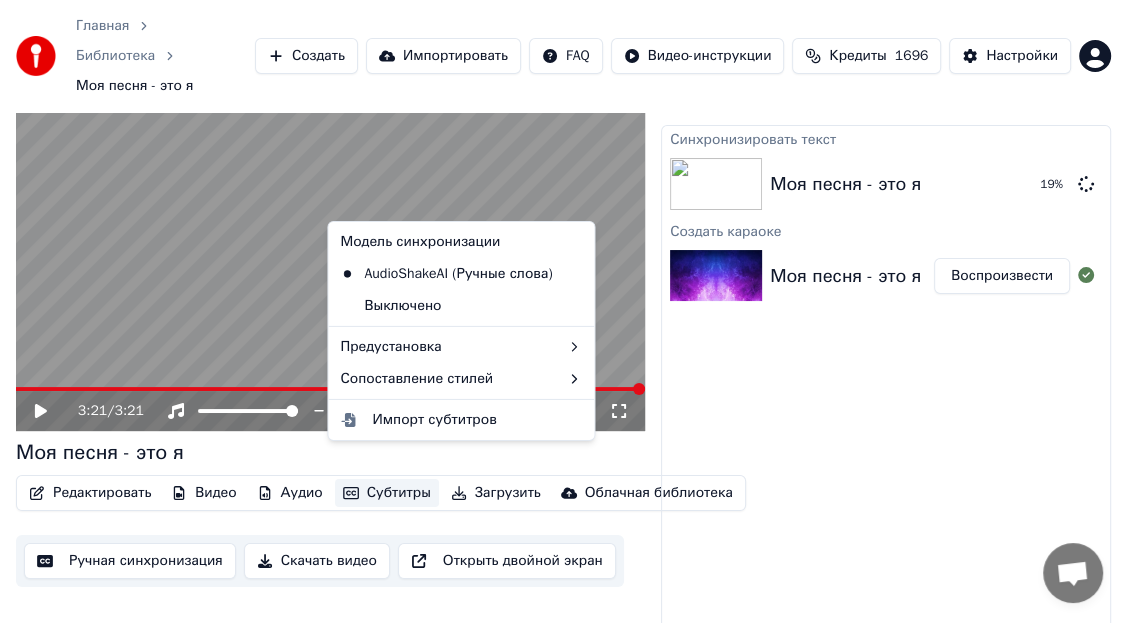 click on "3:21  /  3:21 Моя песня - это я Редактировать Видео Аудио Субтитры Загрузить Облачная библиотека Ручная синхронизация Скачать видео Открыть двойной экран" at bounding box center [330, 366] 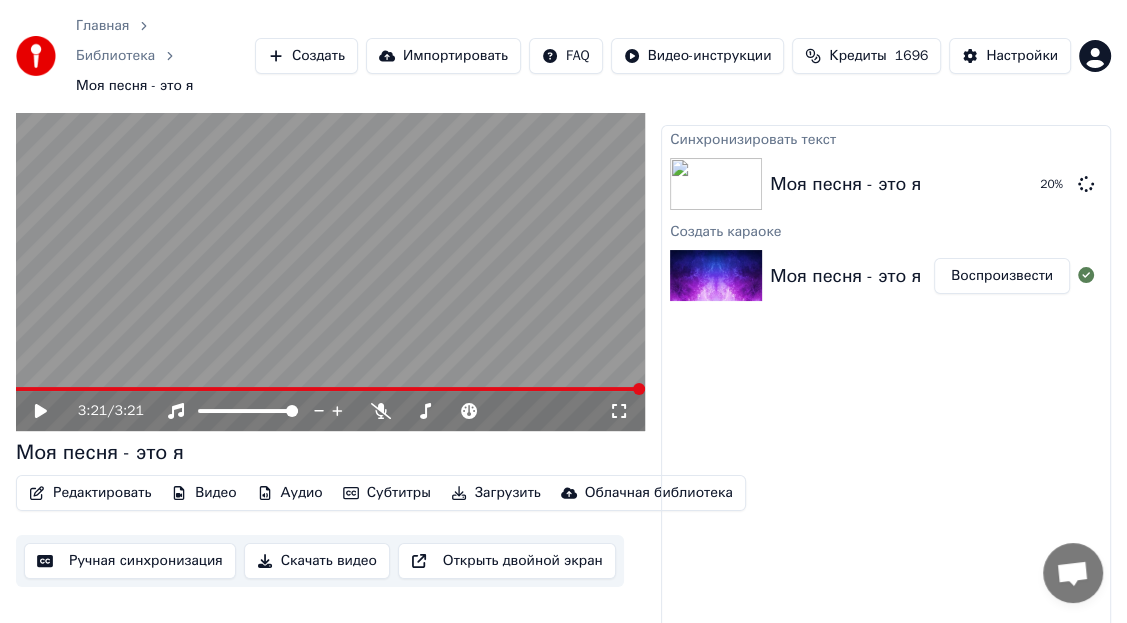 click on "Скачать видео" at bounding box center (317, 561) 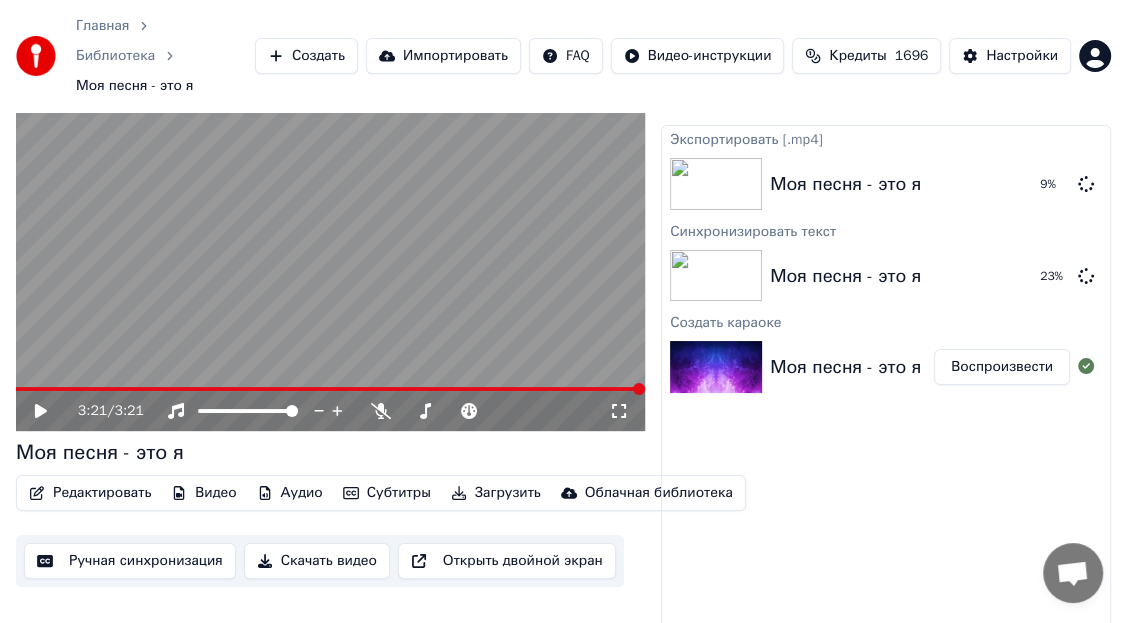 scroll, scrollTop: 36, scrollLeft: 0, axis: vertical 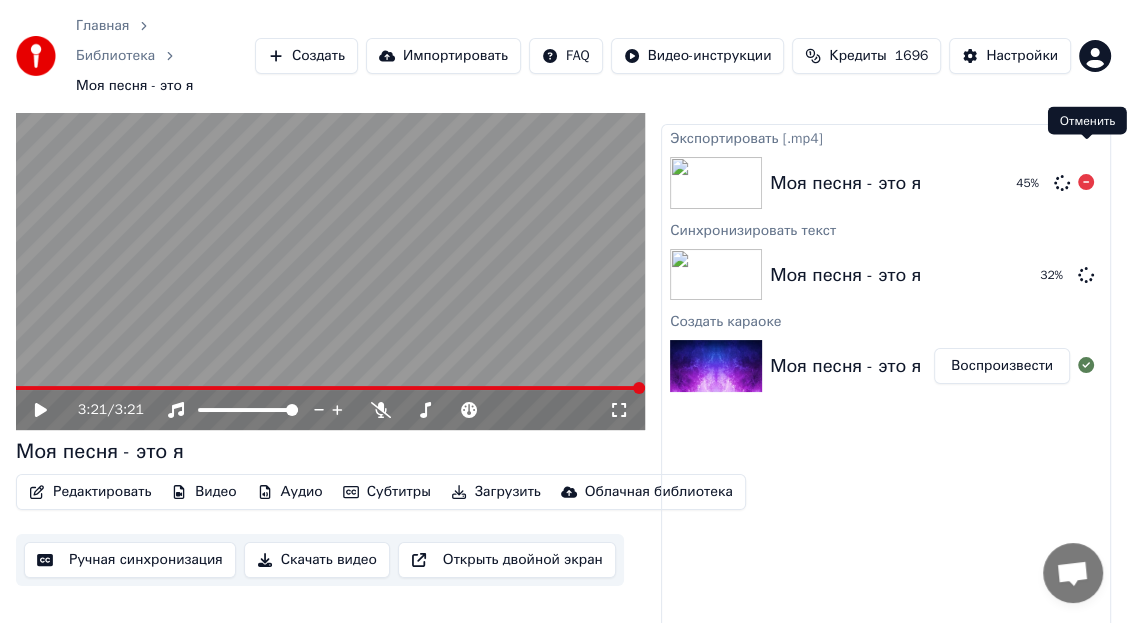 click 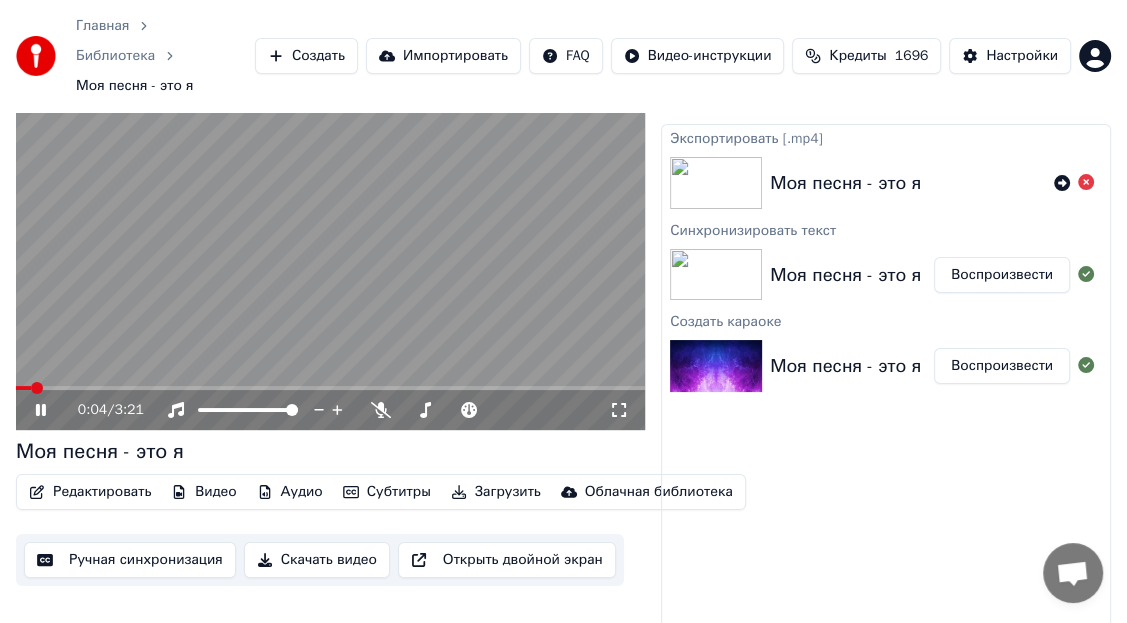 click on "Открыть двойной экран" at bounding box center (507, 560) 